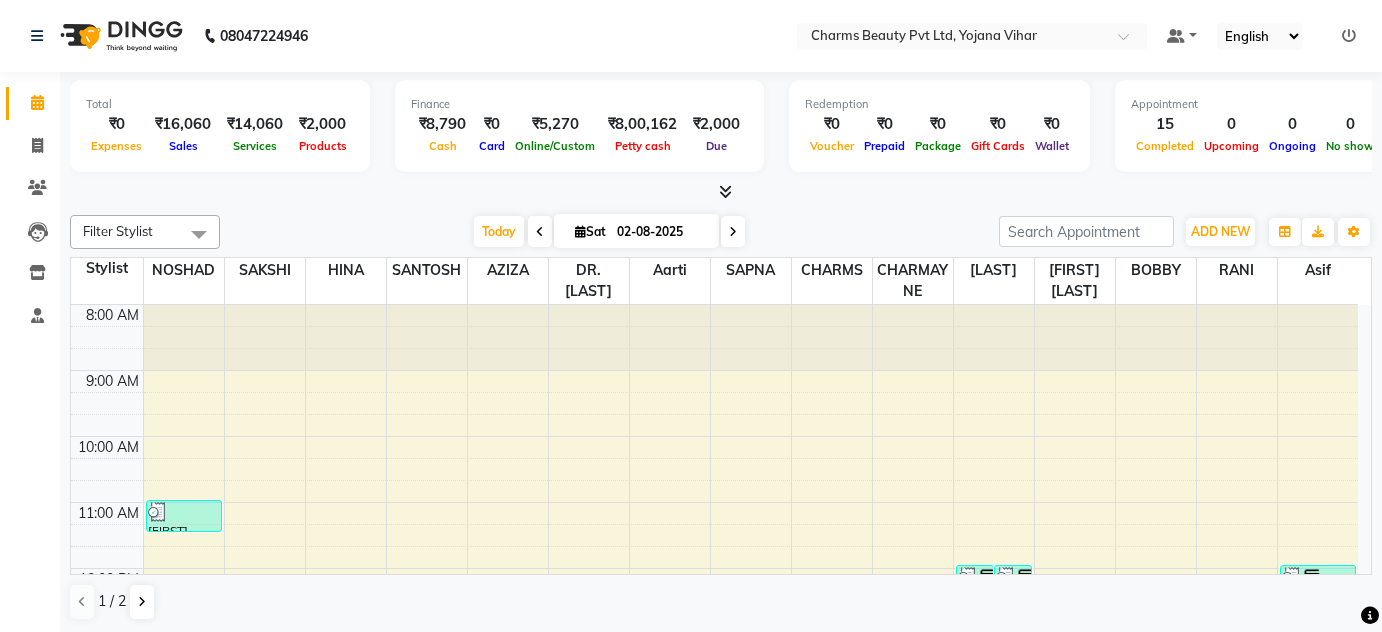 scroll, scrollTop: 0, scrollLeft: 0, axis: both 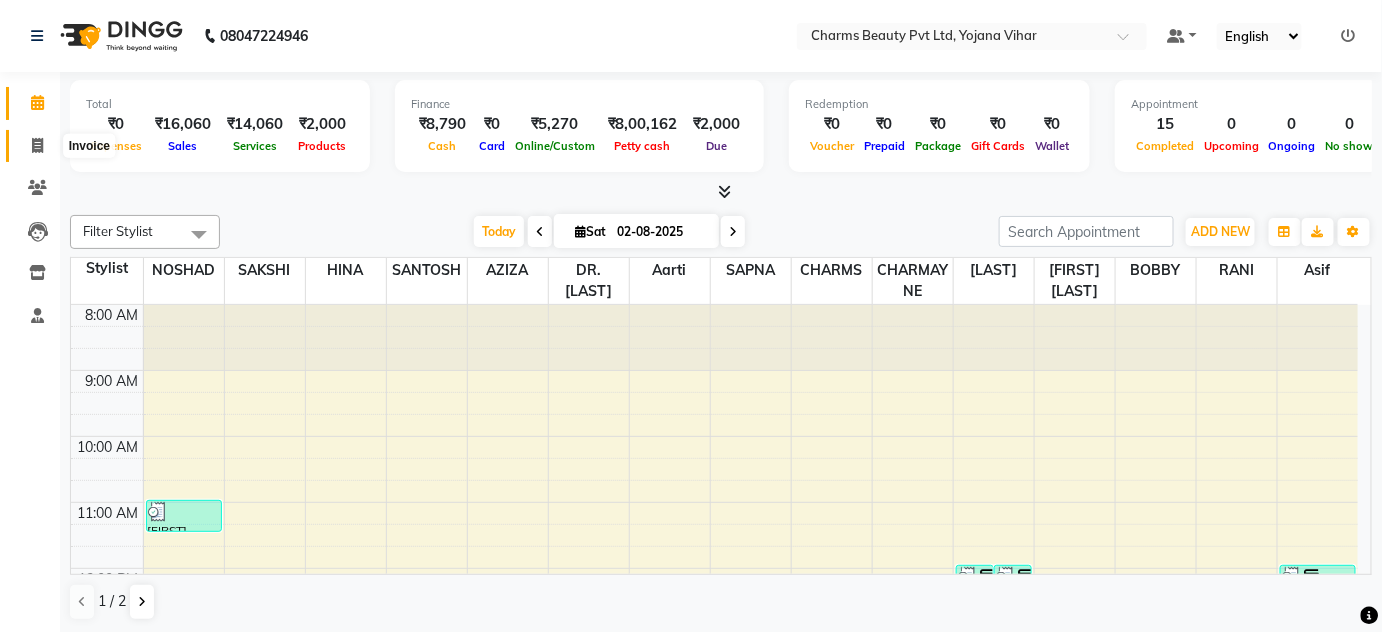 click 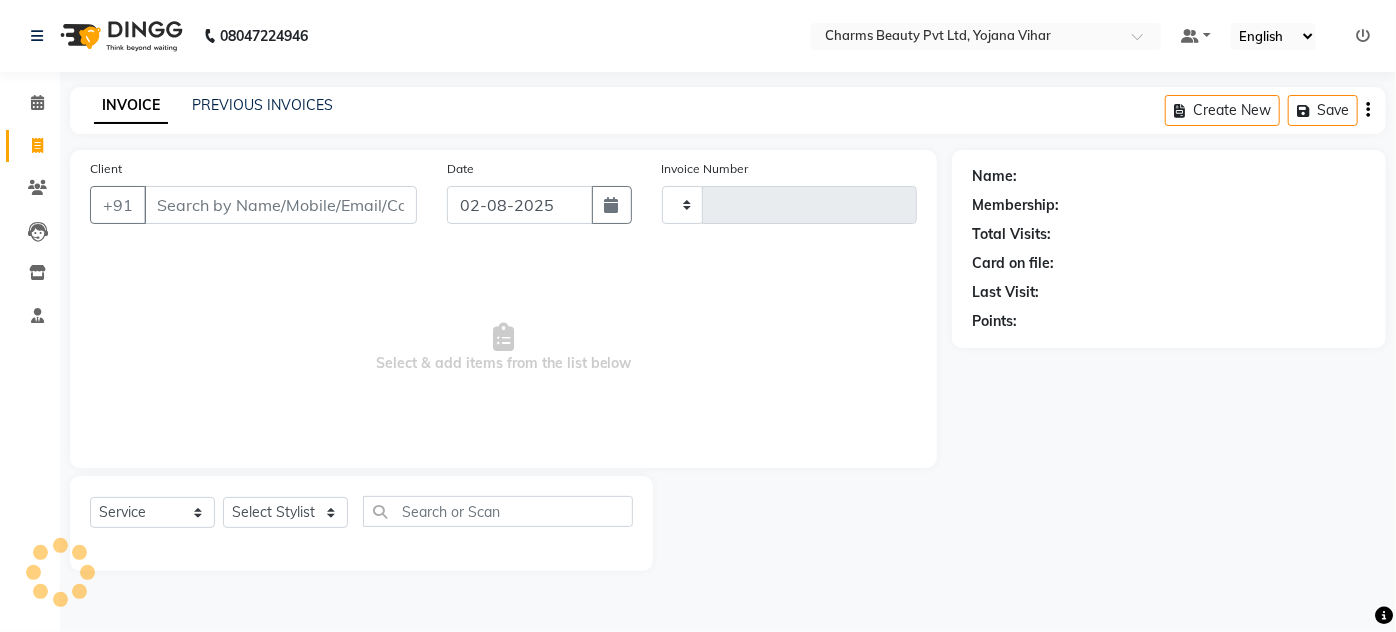 type on "1838" 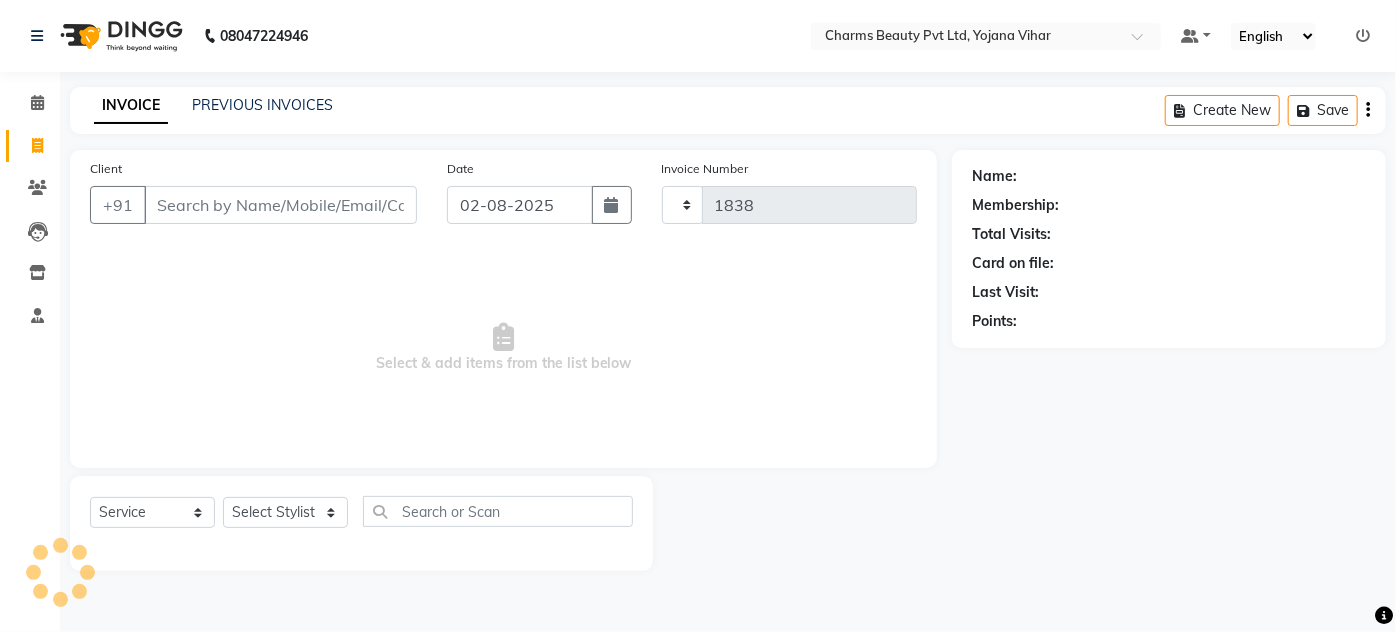 select on "3743" 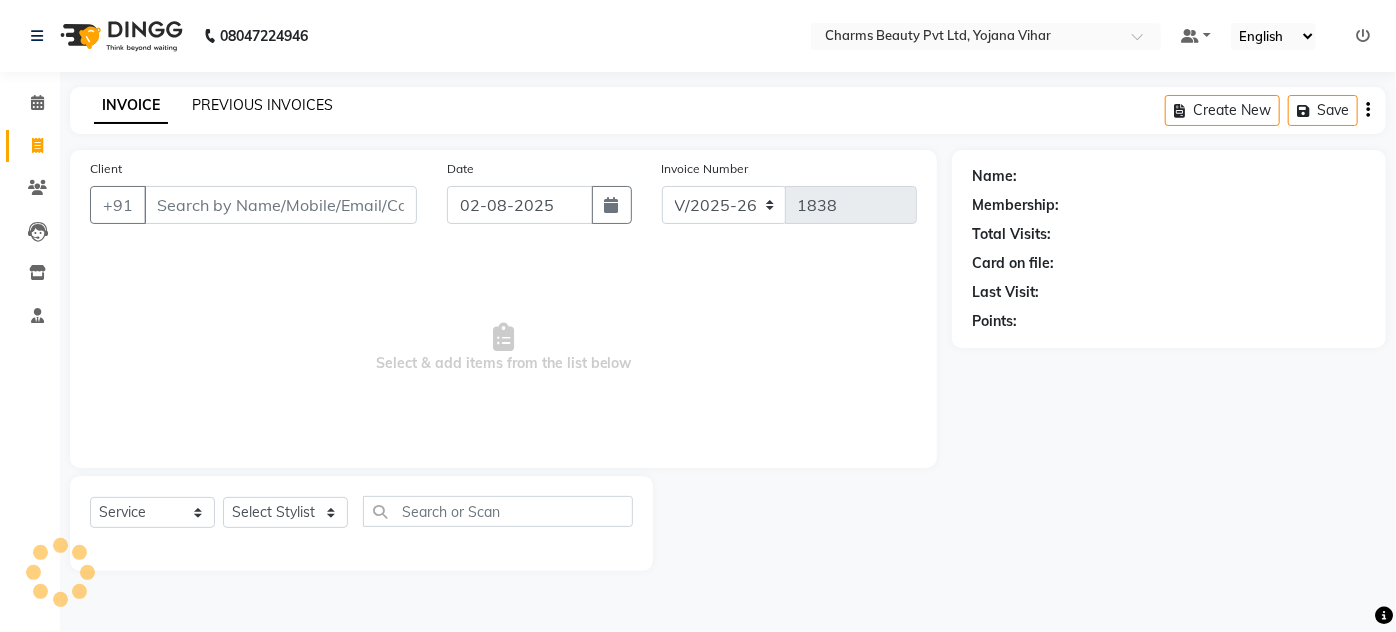 click on "PREVIOUS INVOICES" 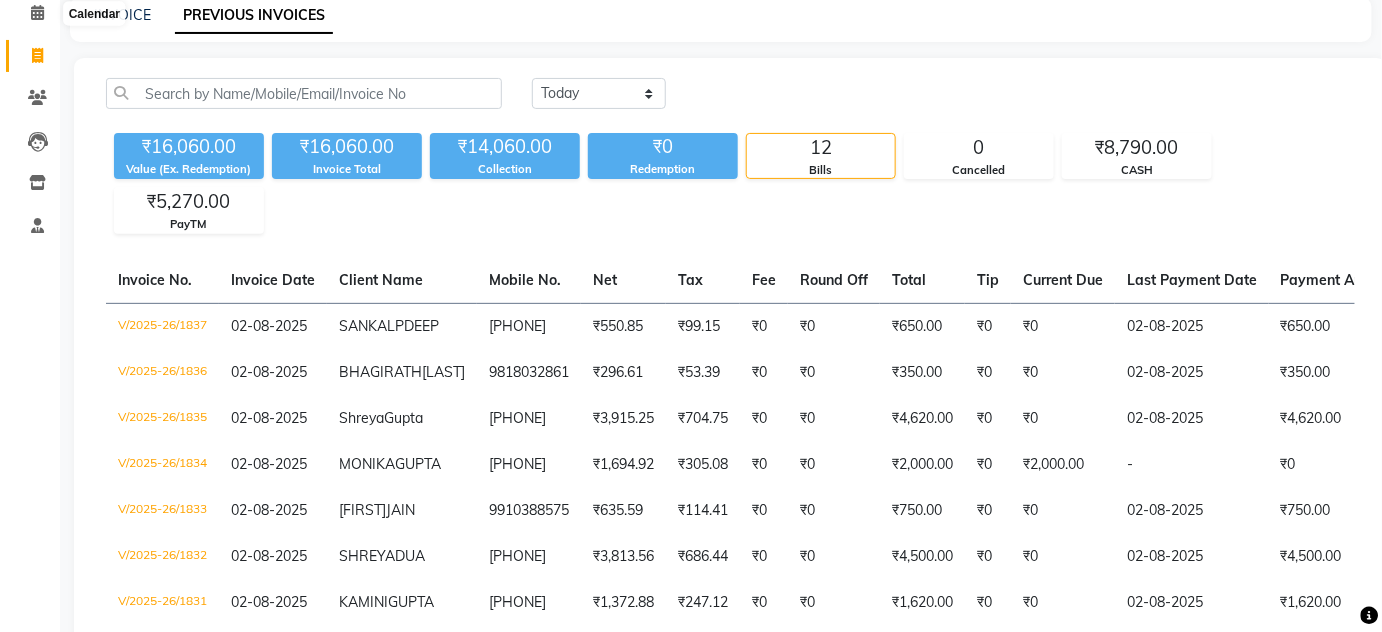 scroll, scrollTop: 0, scrollLeft: 0, axis: both 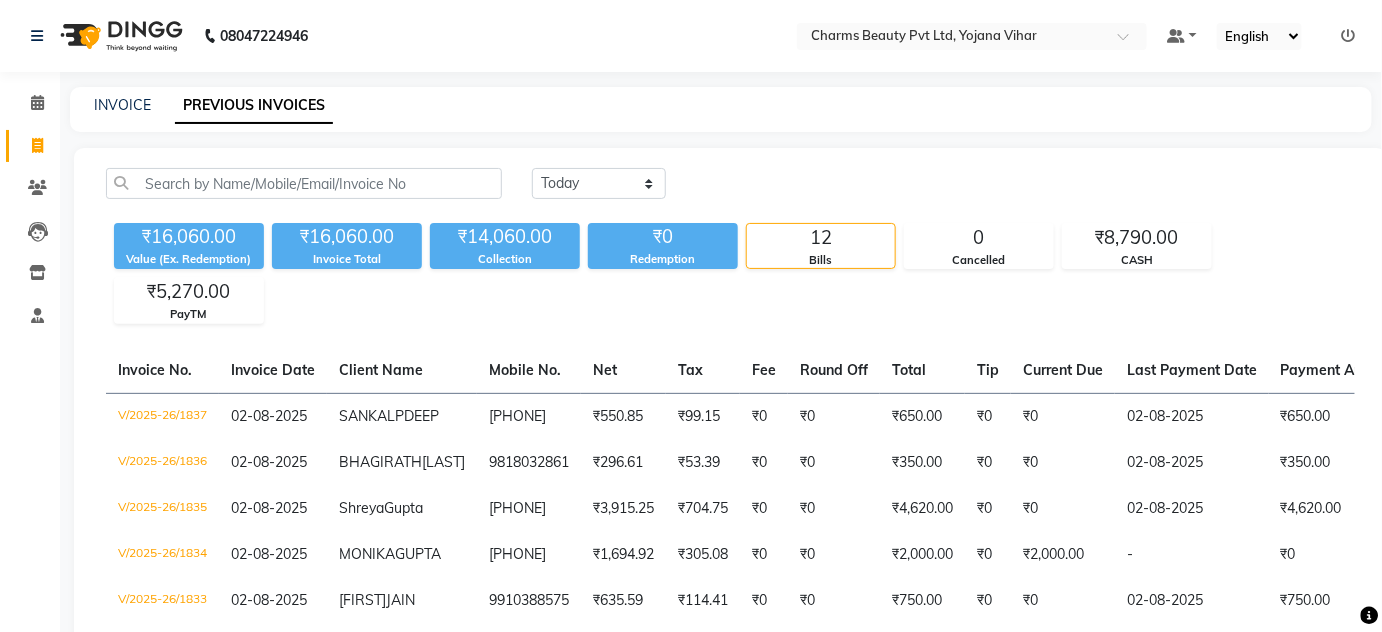 click on "Calendar" 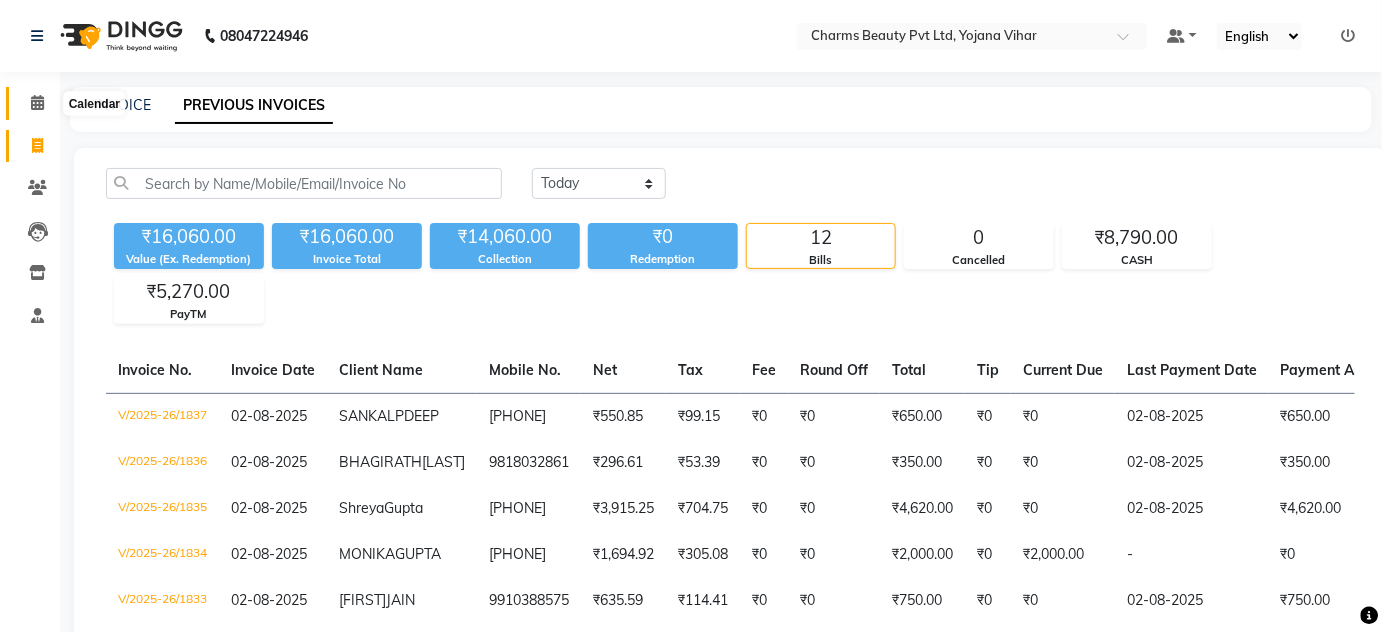 click 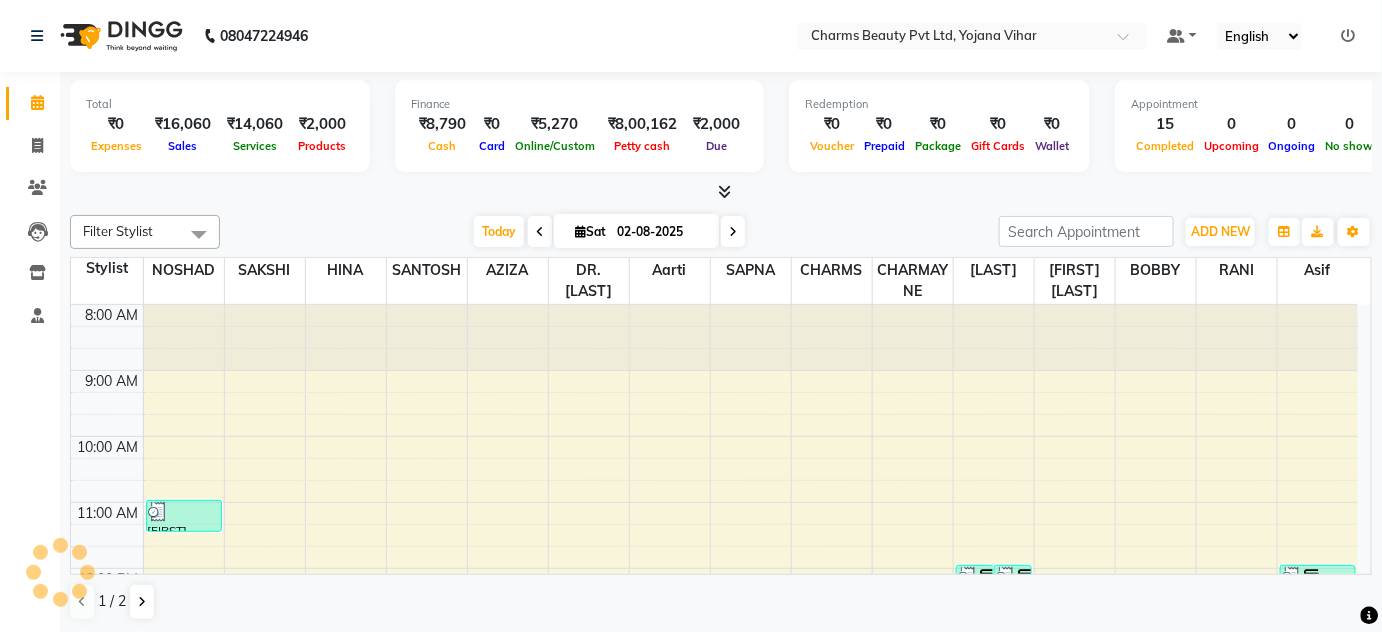 scroll, scrollTop: 0, scrollLeft: 0, axis: both 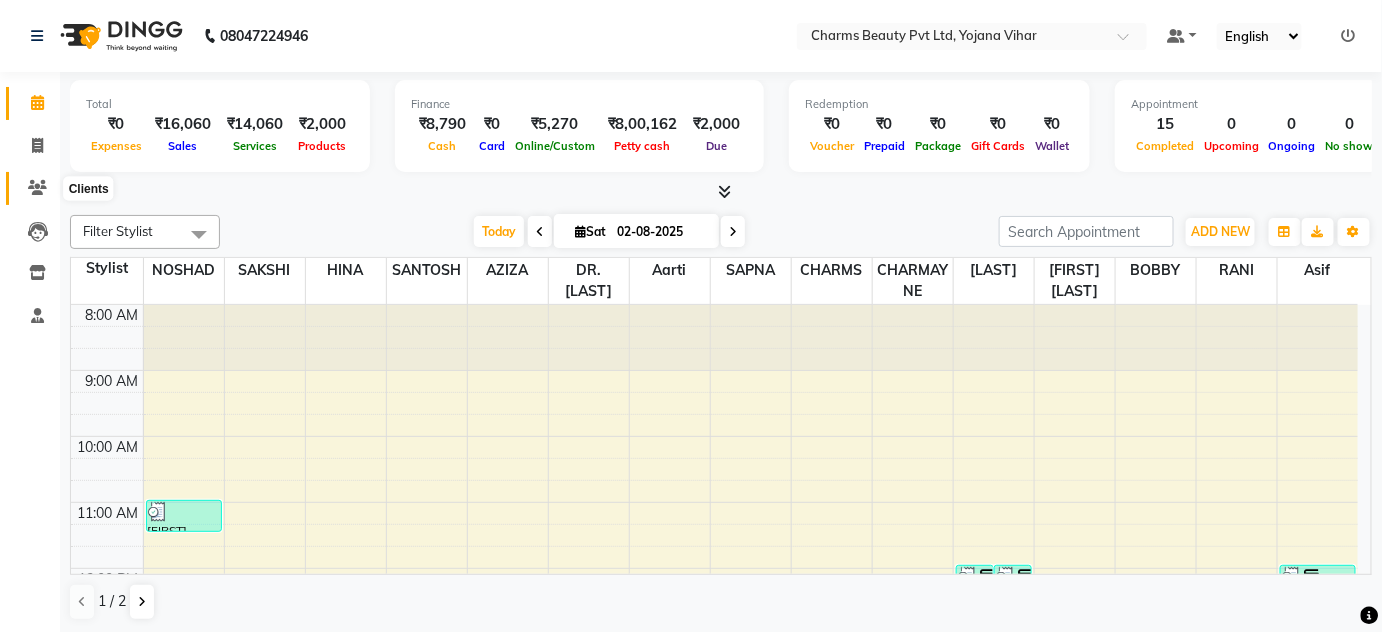click 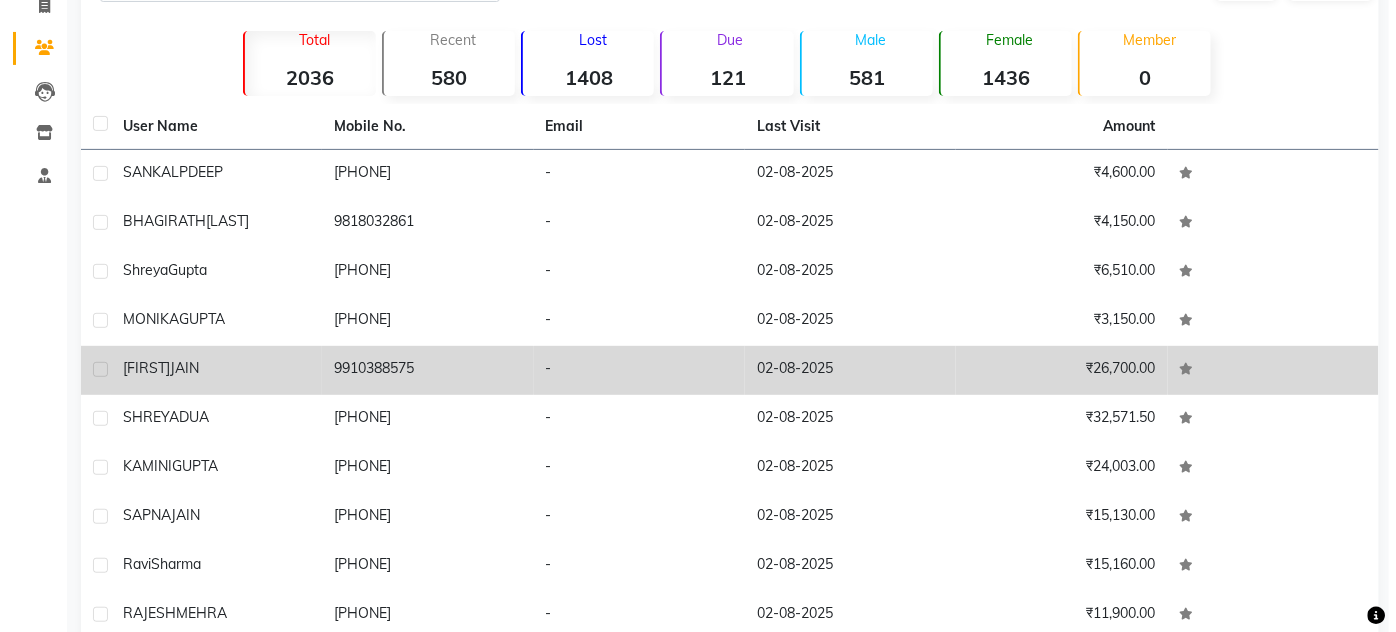 scroll, scrollTop: 181, scrollLeft: 0, axis: vertical 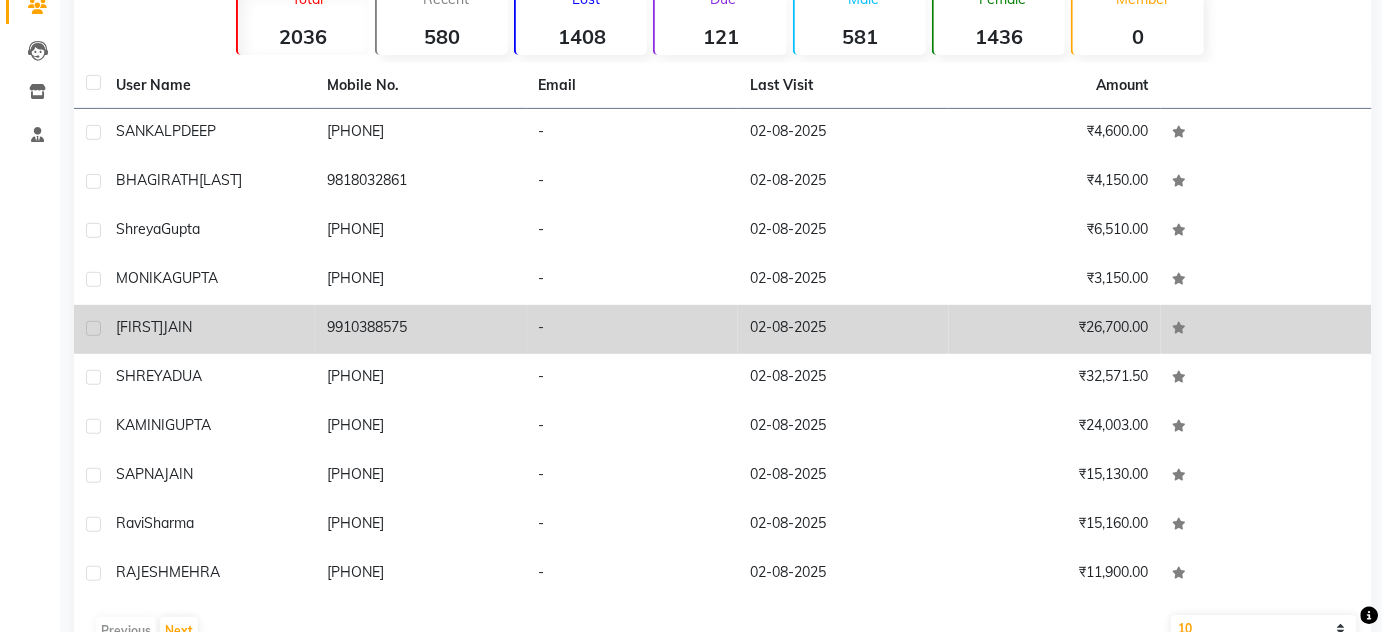 click on "[FIRST] [LAST]" 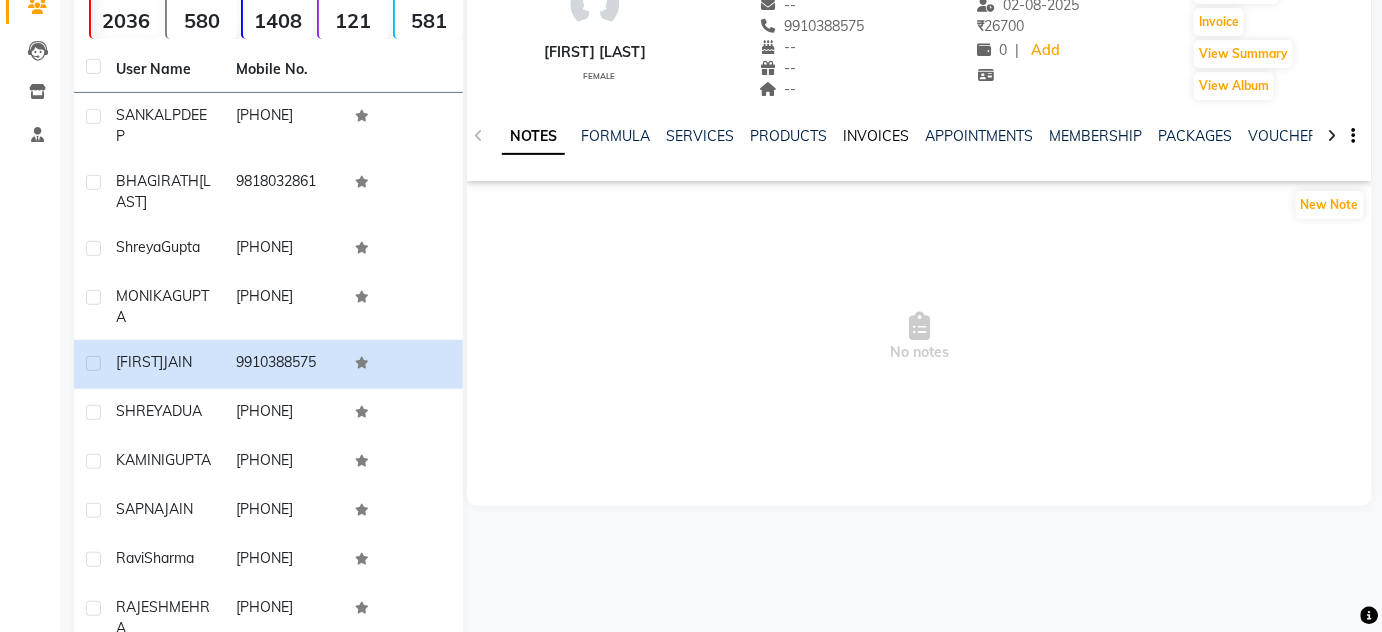 click on "INVOICES" 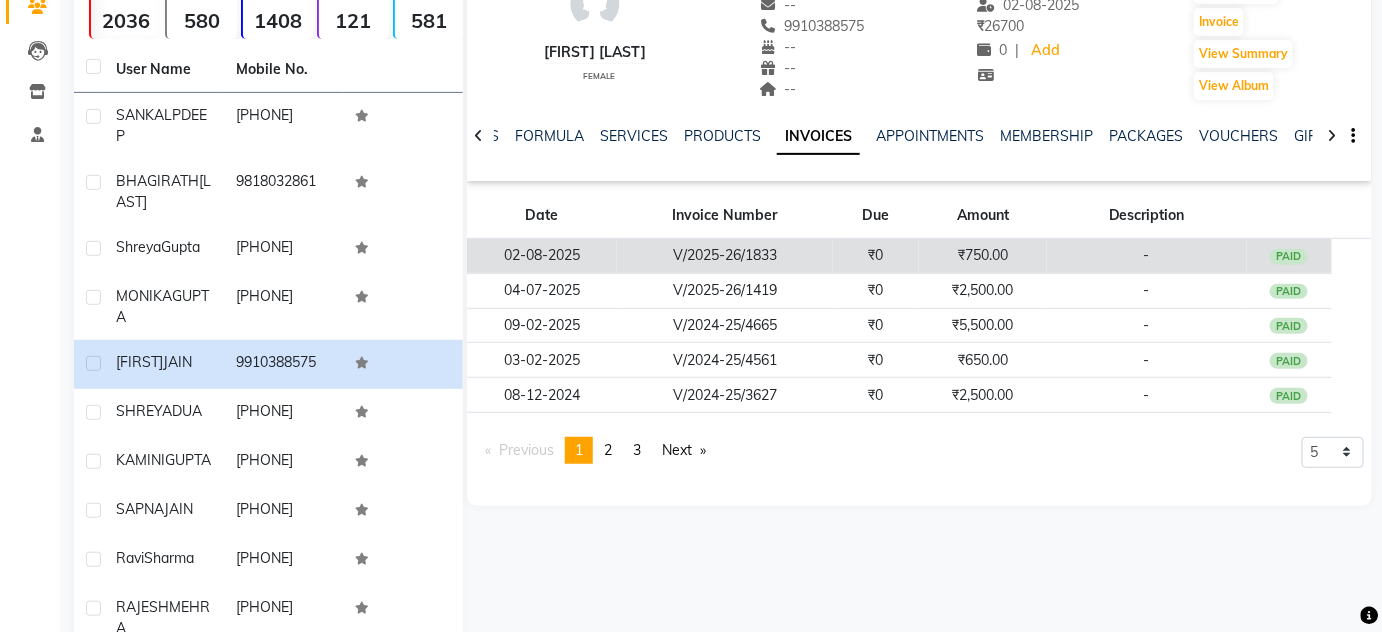 click on "₹0" 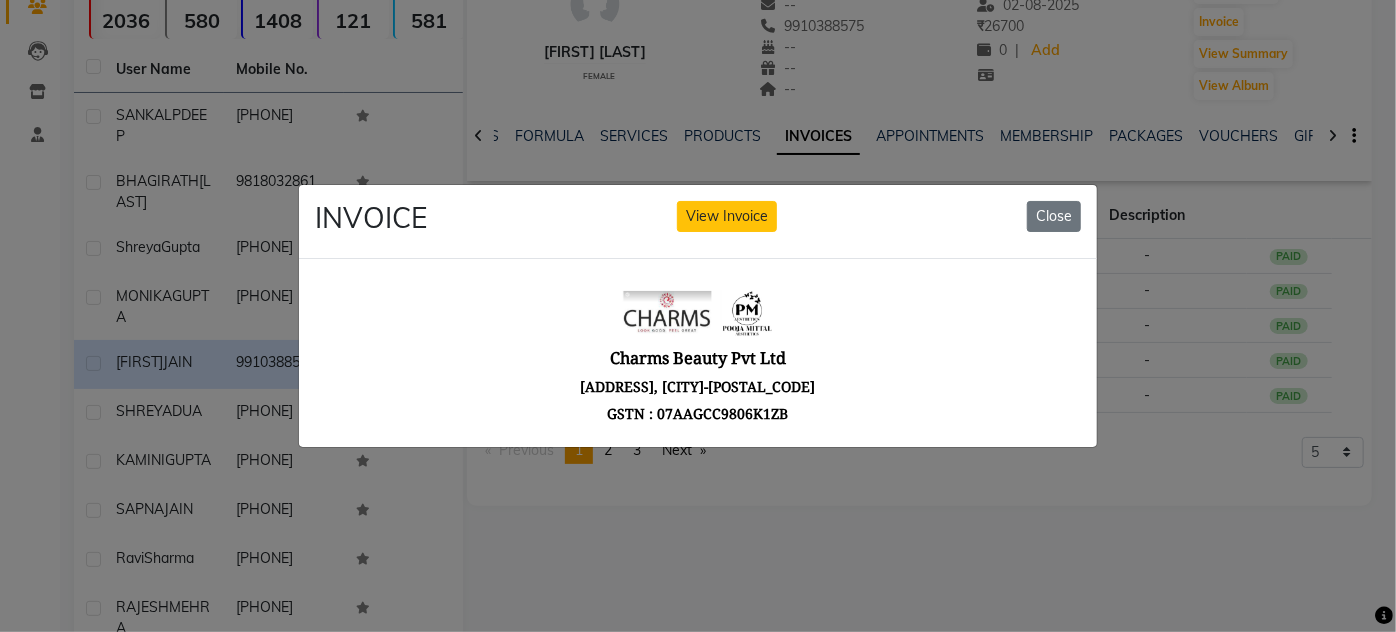 scroll, scrollTop: 0, scrollLeft: 0, axis: both 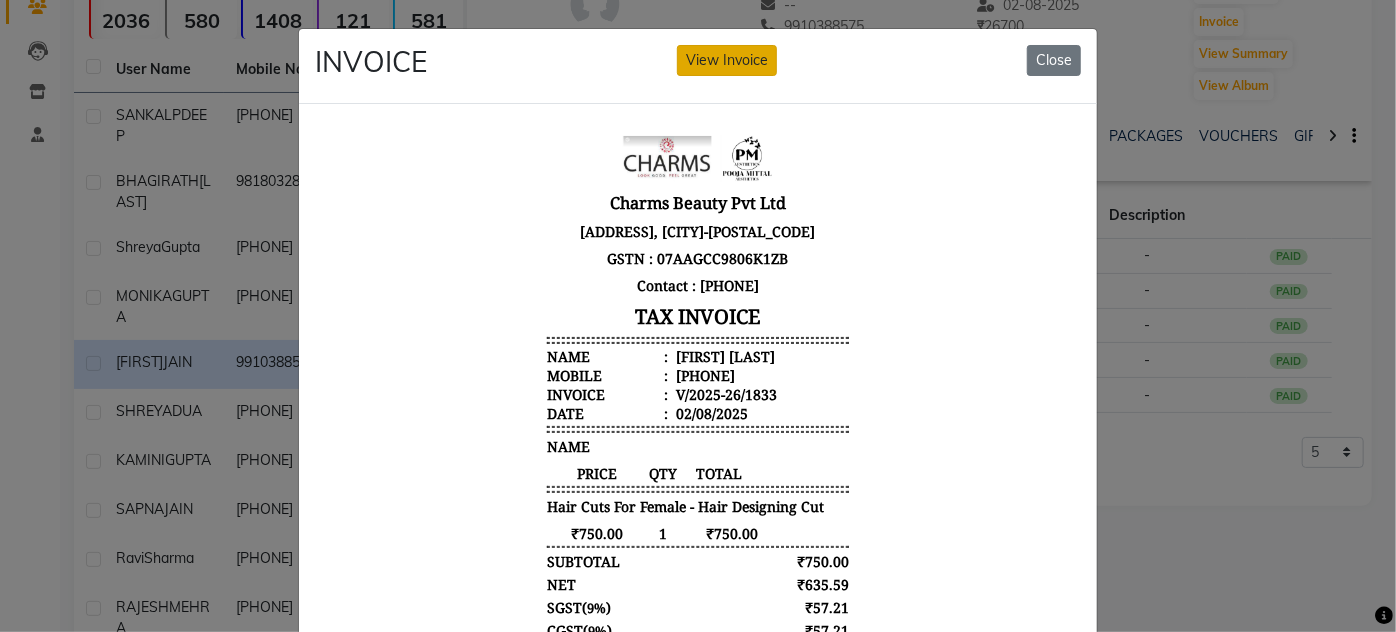 click on "View Invoice" 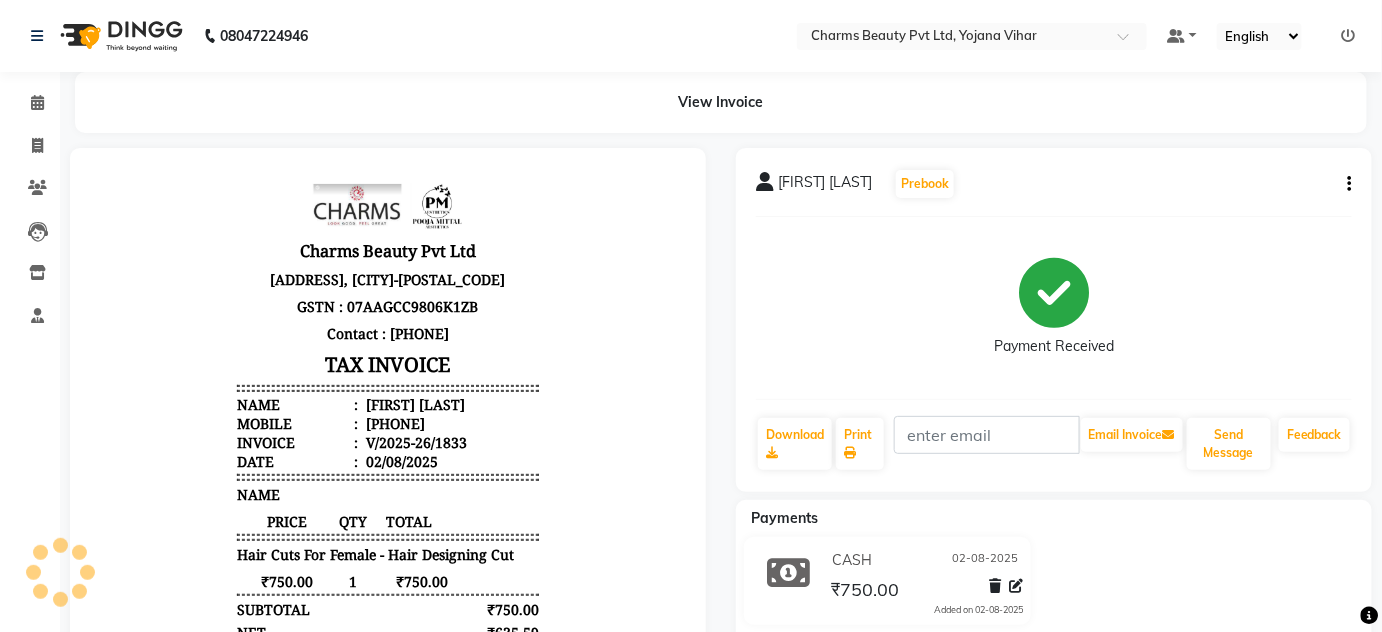 scroll, scrollTop: 0, scrollLeft: 0, axis: both 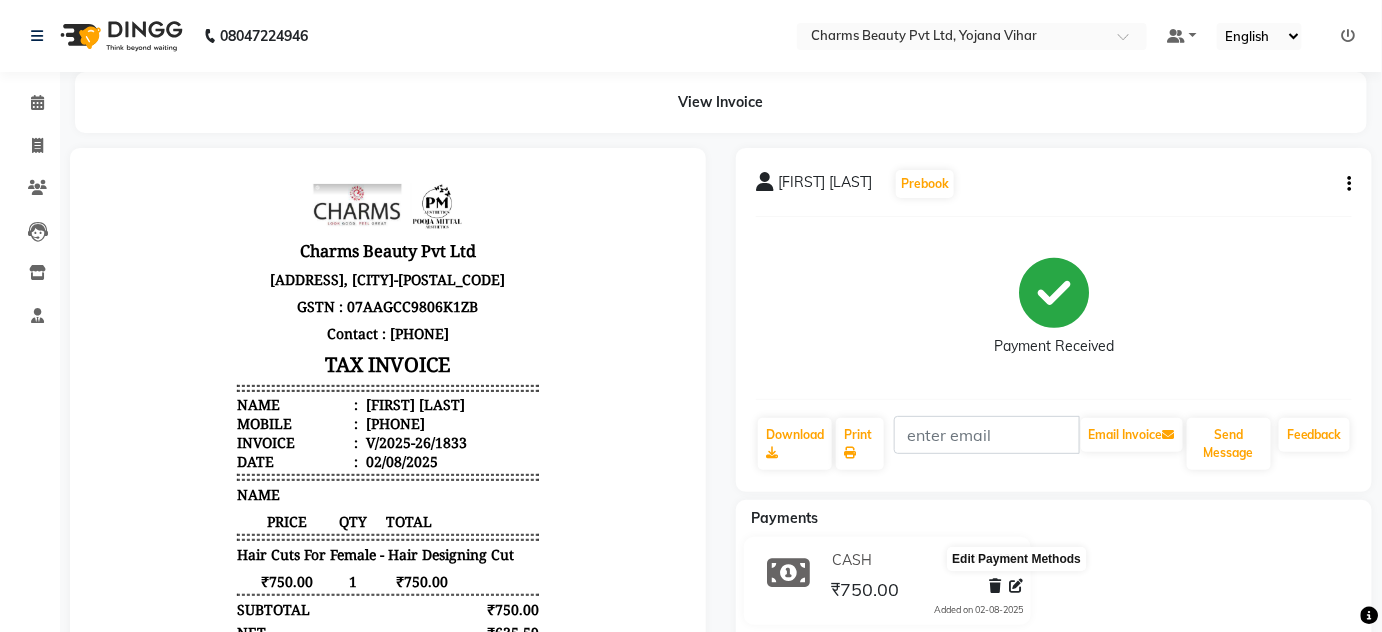 click 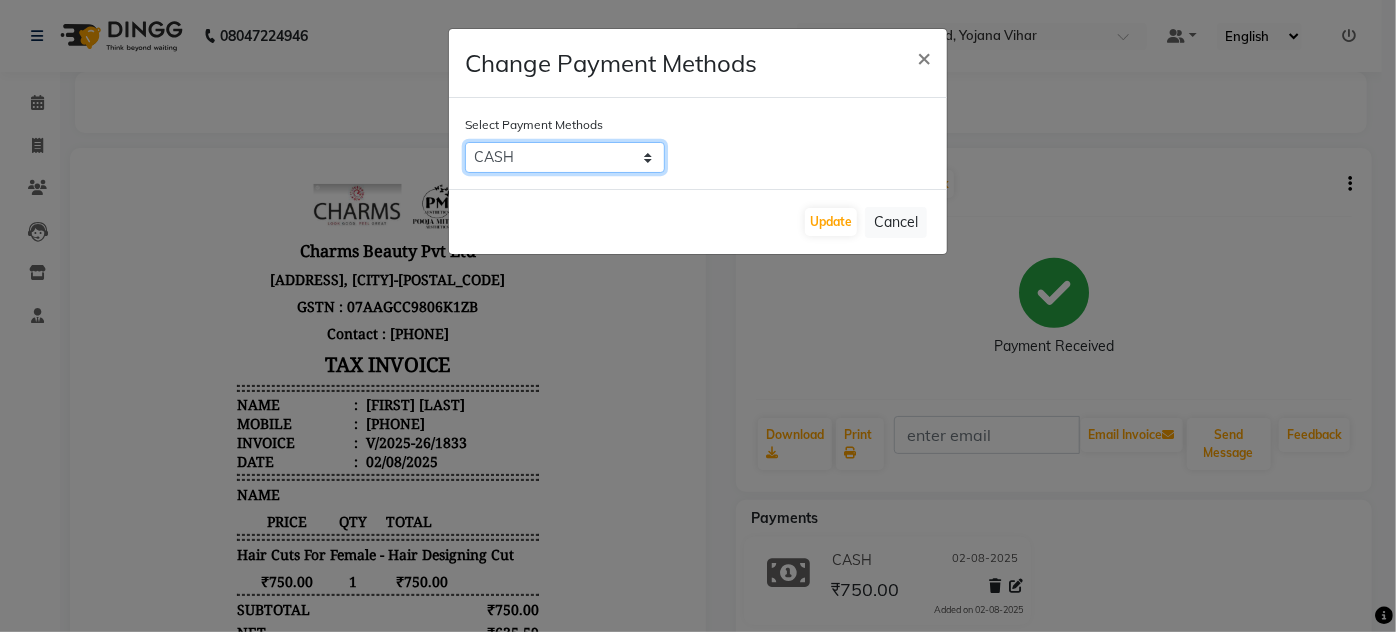 click on "GPay   CARD   CASH   ONLINE   PhonePe   PayTM" 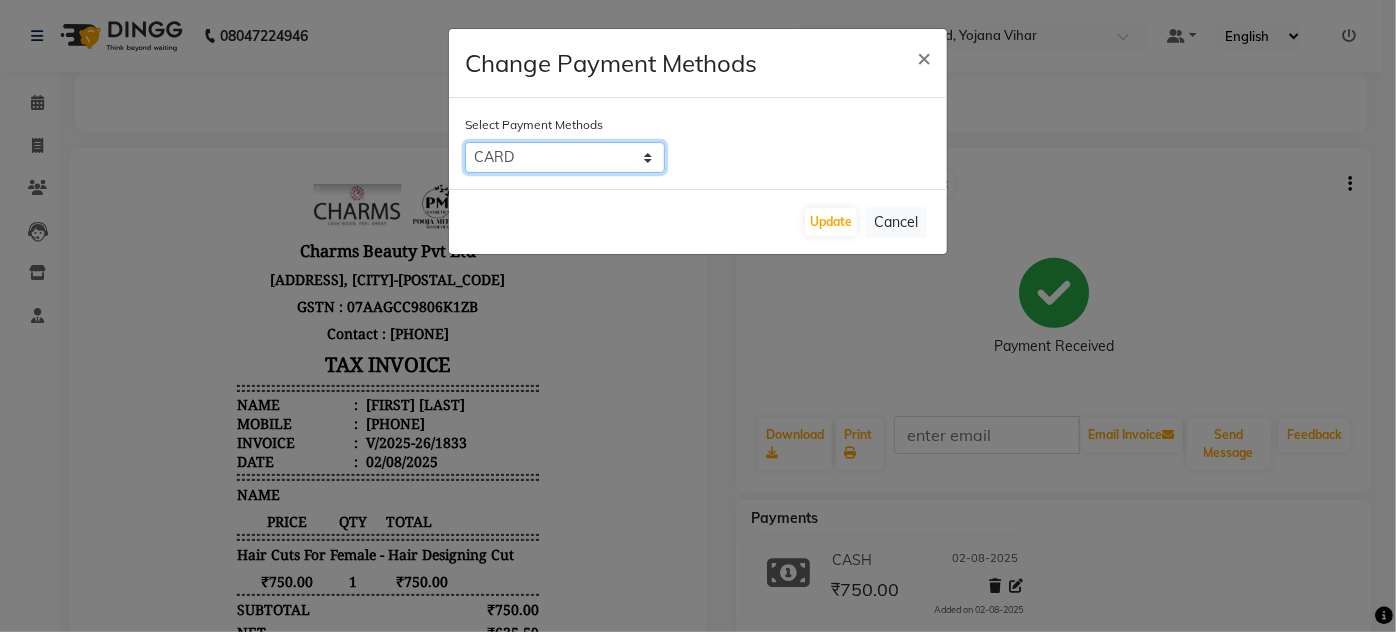 click on "GPay   CARD   CASH   ONLINE   PhonePe   PayTM" 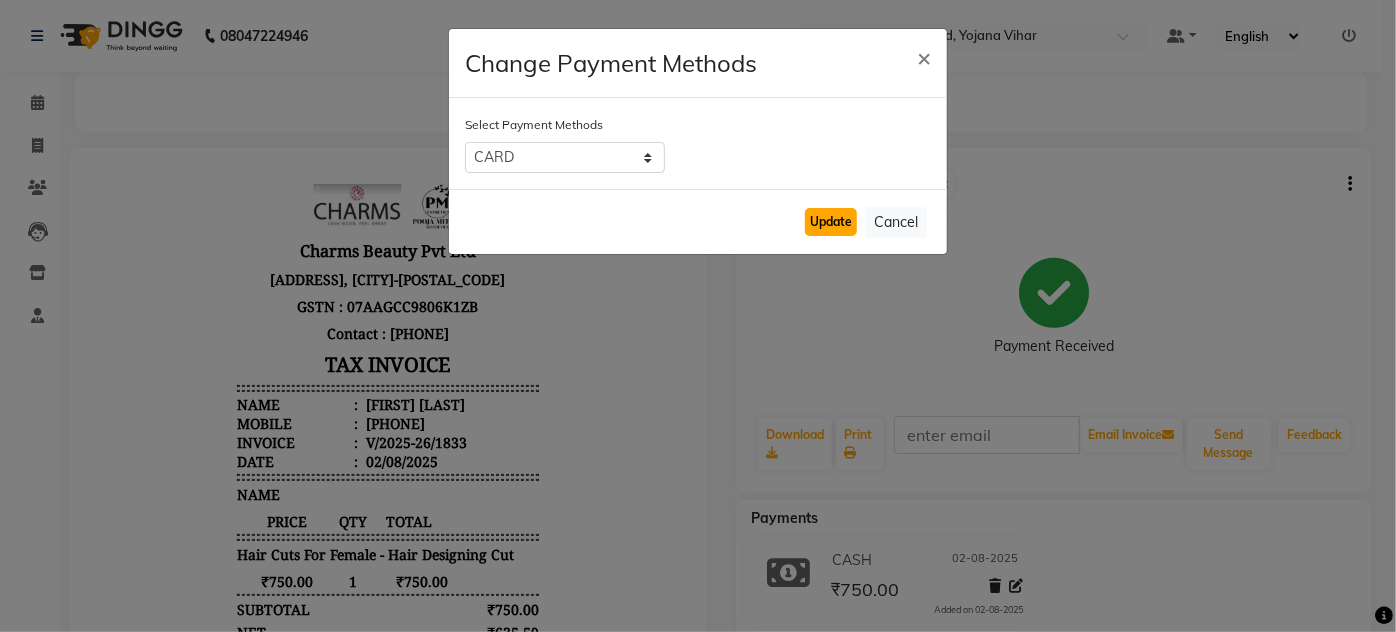 click on "Update" 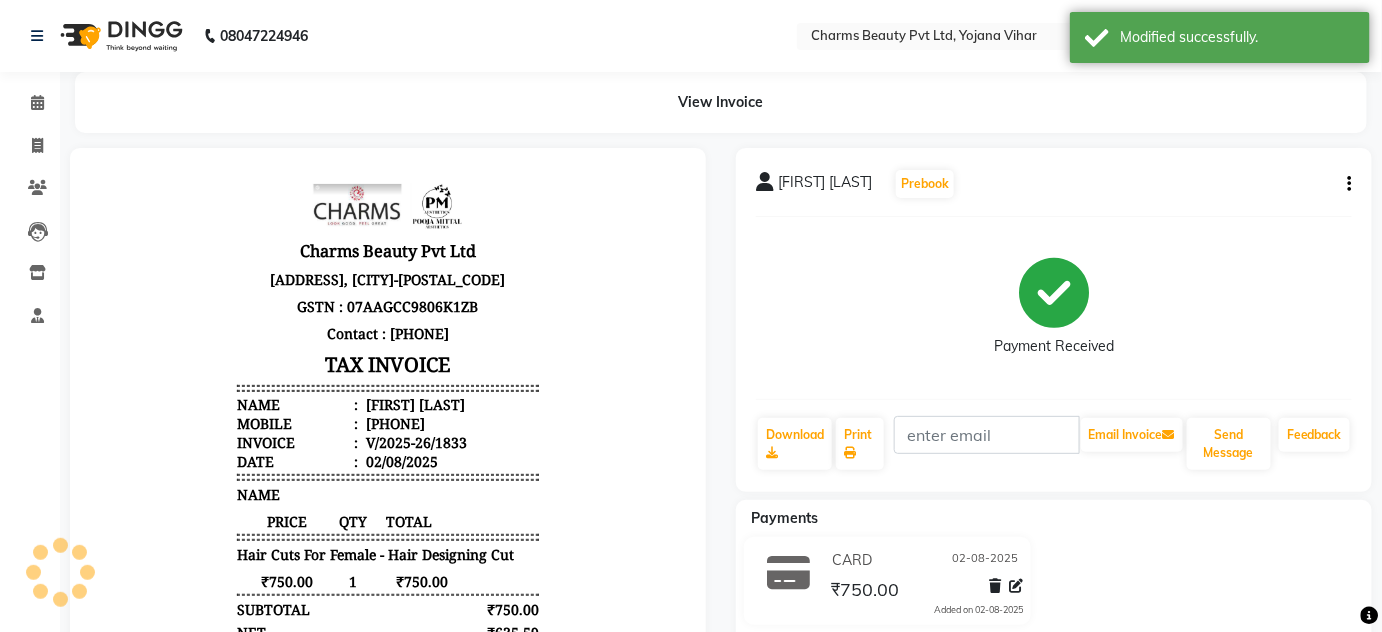 scroll, scrollTop: 15, scrollLeft: 0, axis: vertical 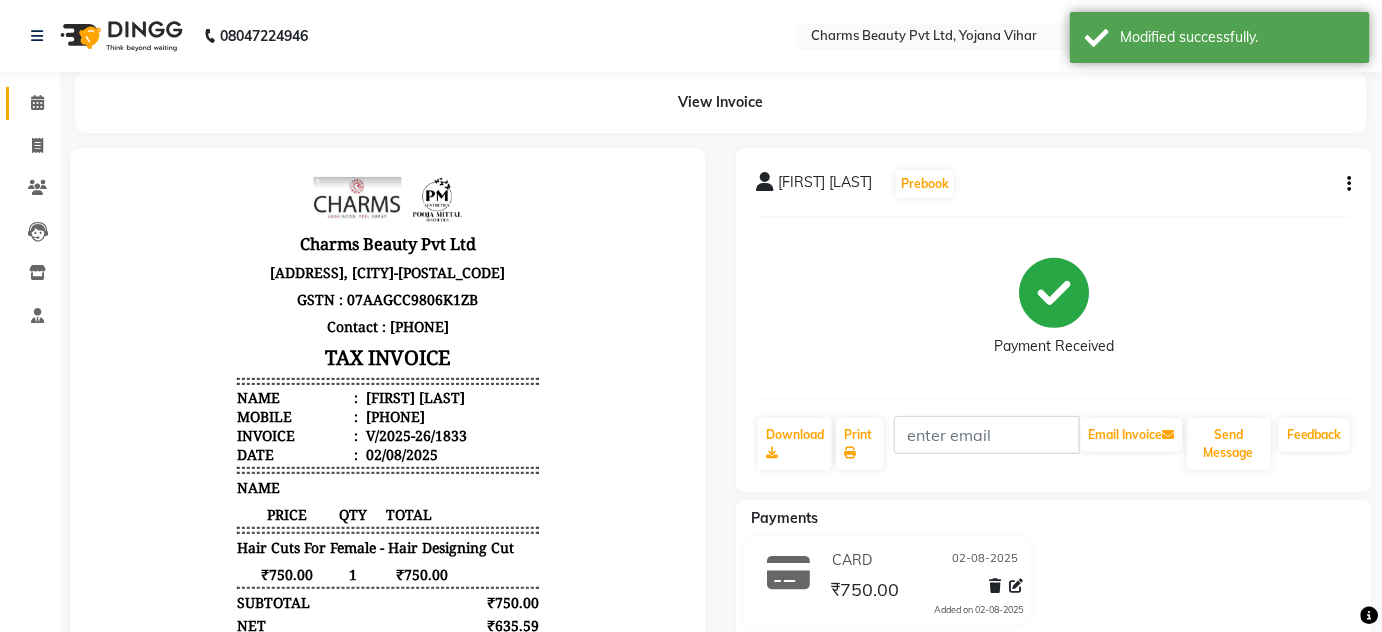 click on "Calendar" 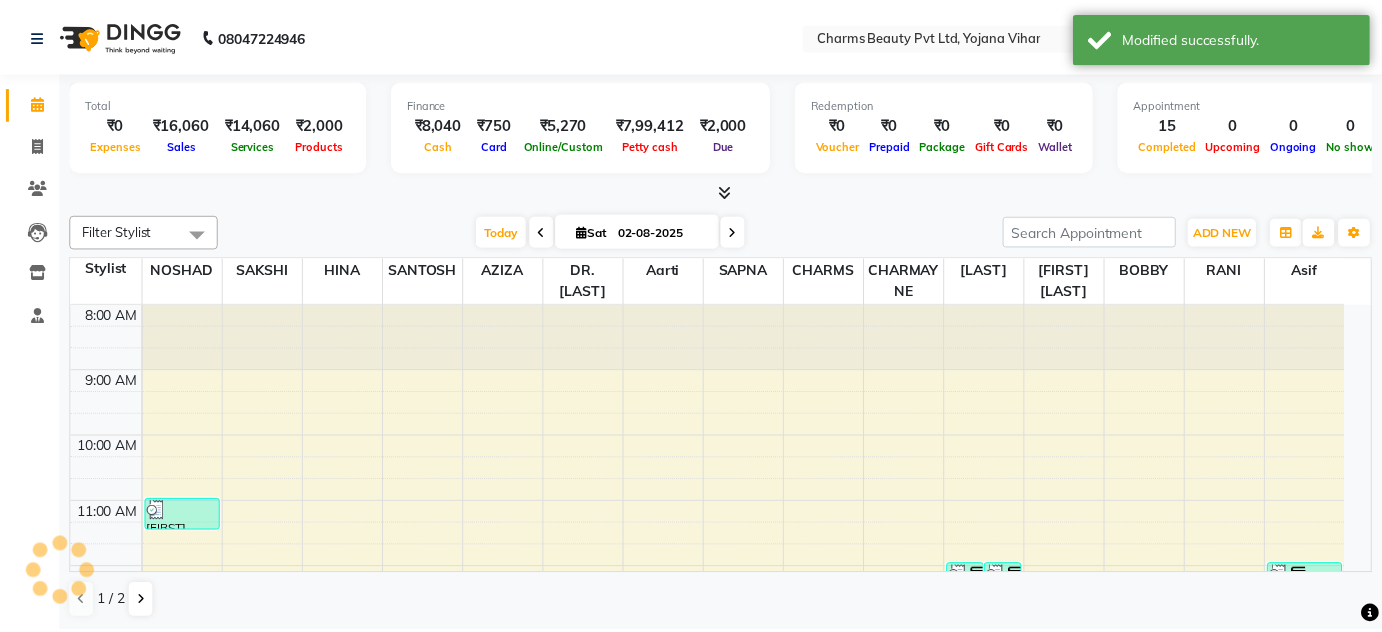 scroll, scrollTop: 0, scrollLeft: 0, axis: both 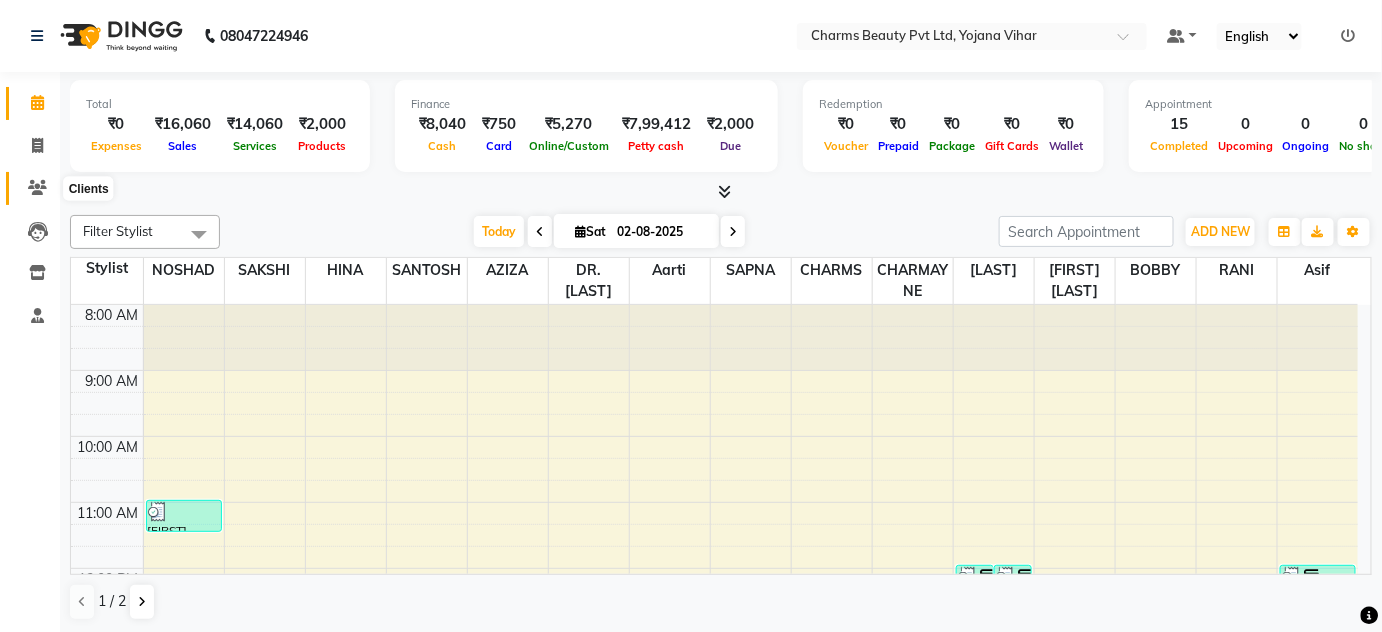 click 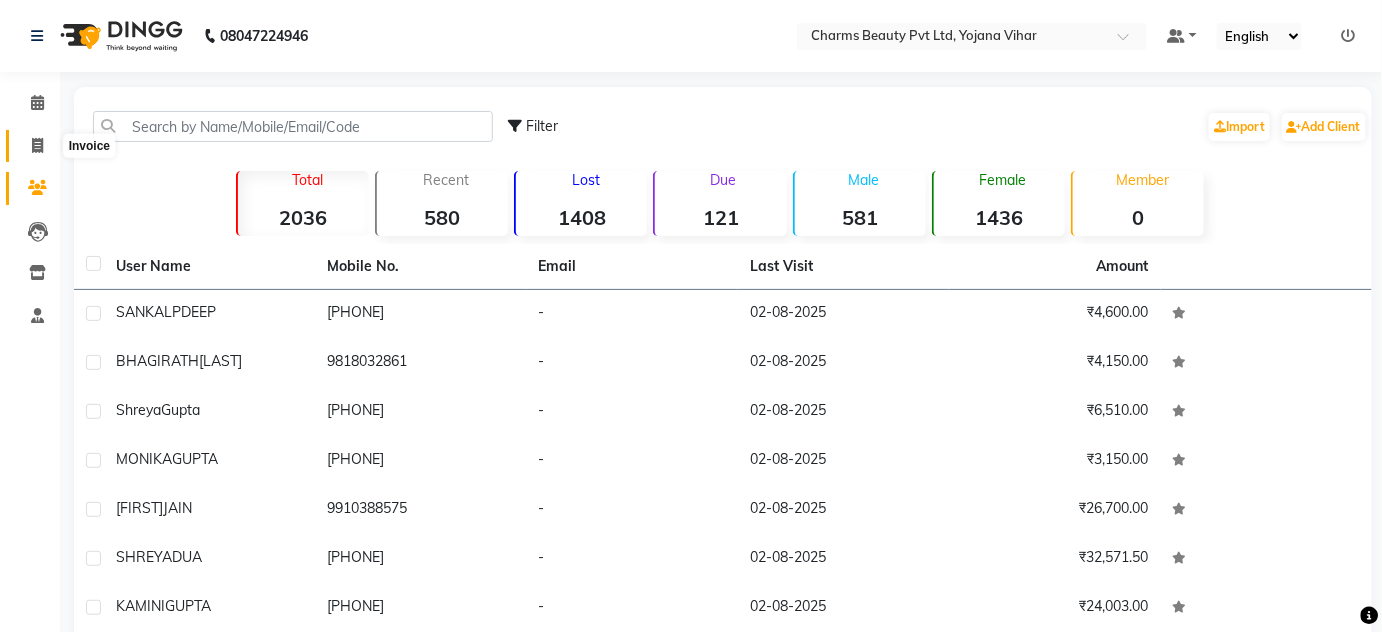 click 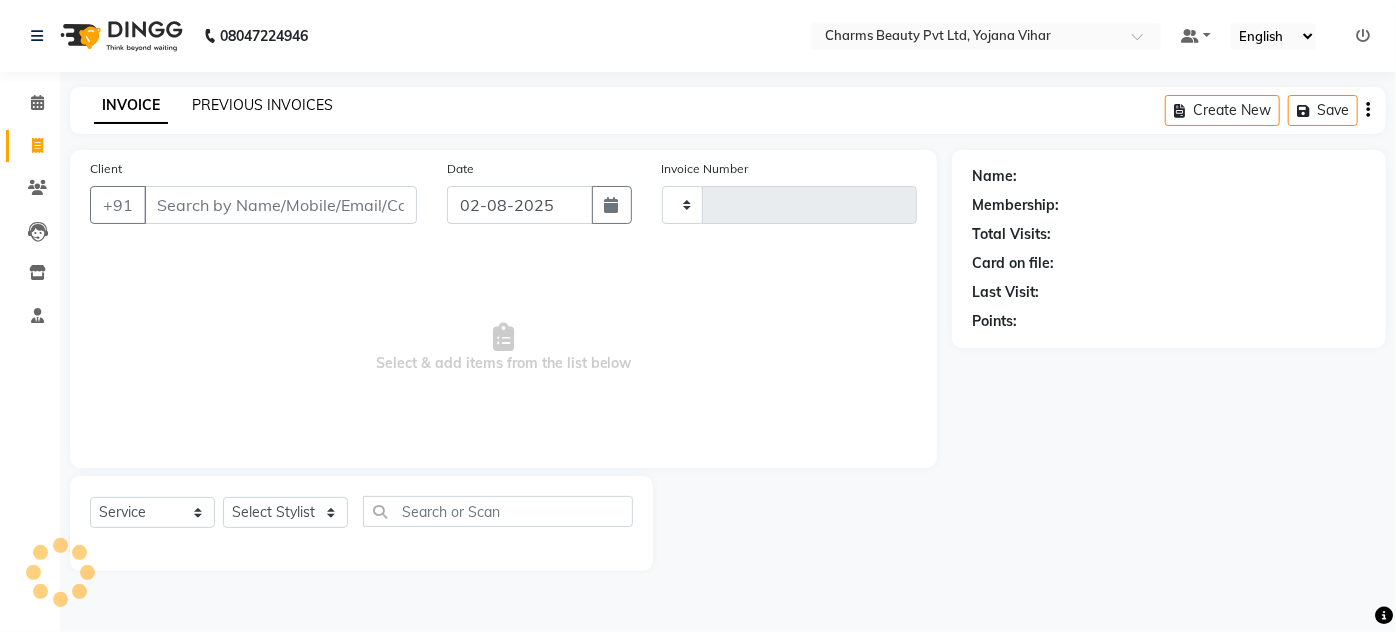 type on "1838" 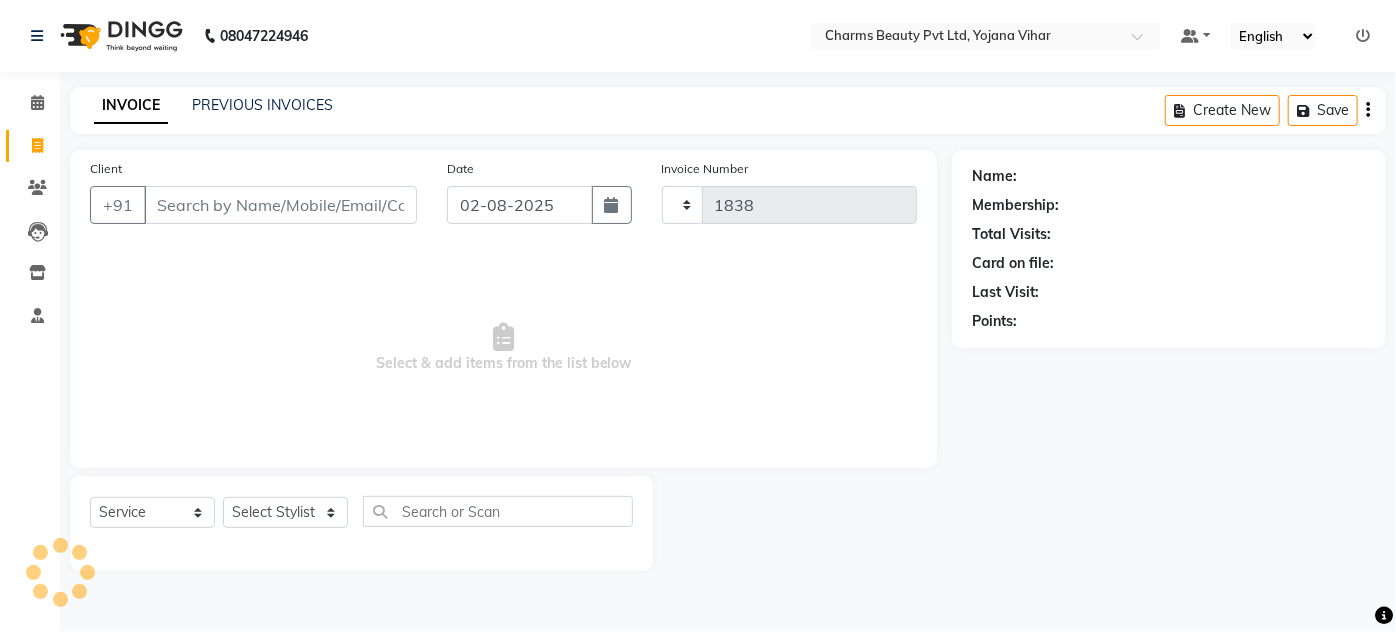 select on "3743" 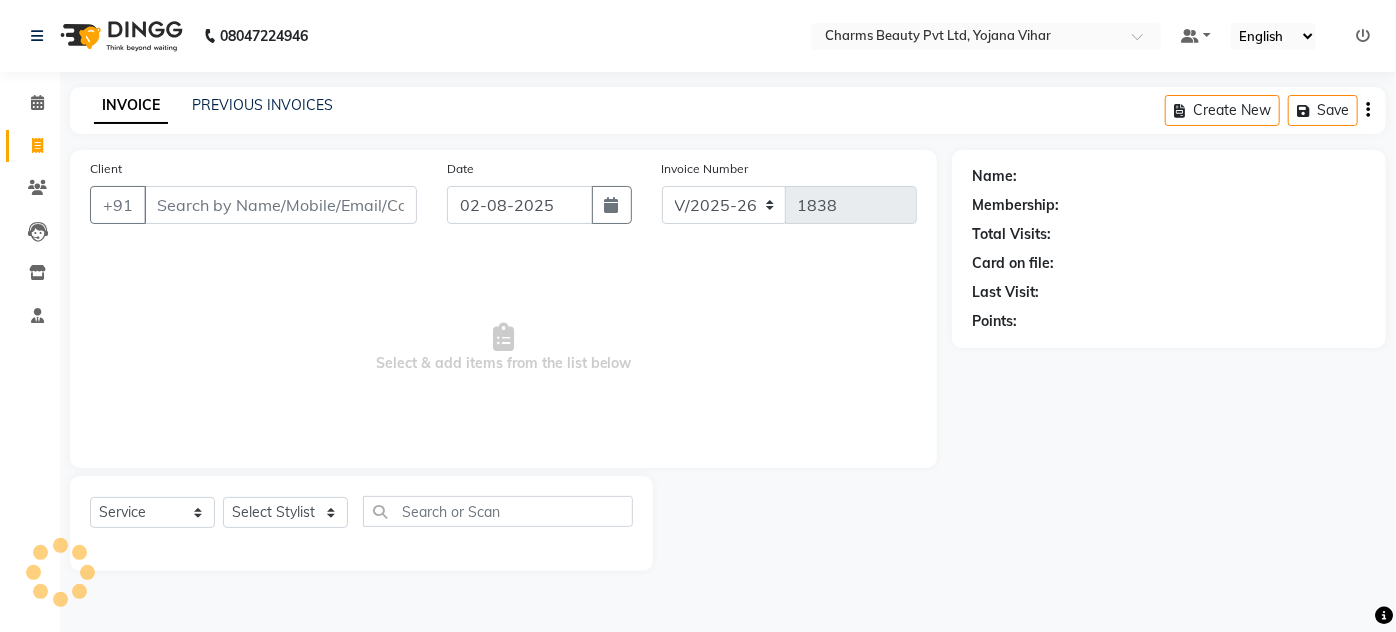 click on "PREVIOUS INVOICES" 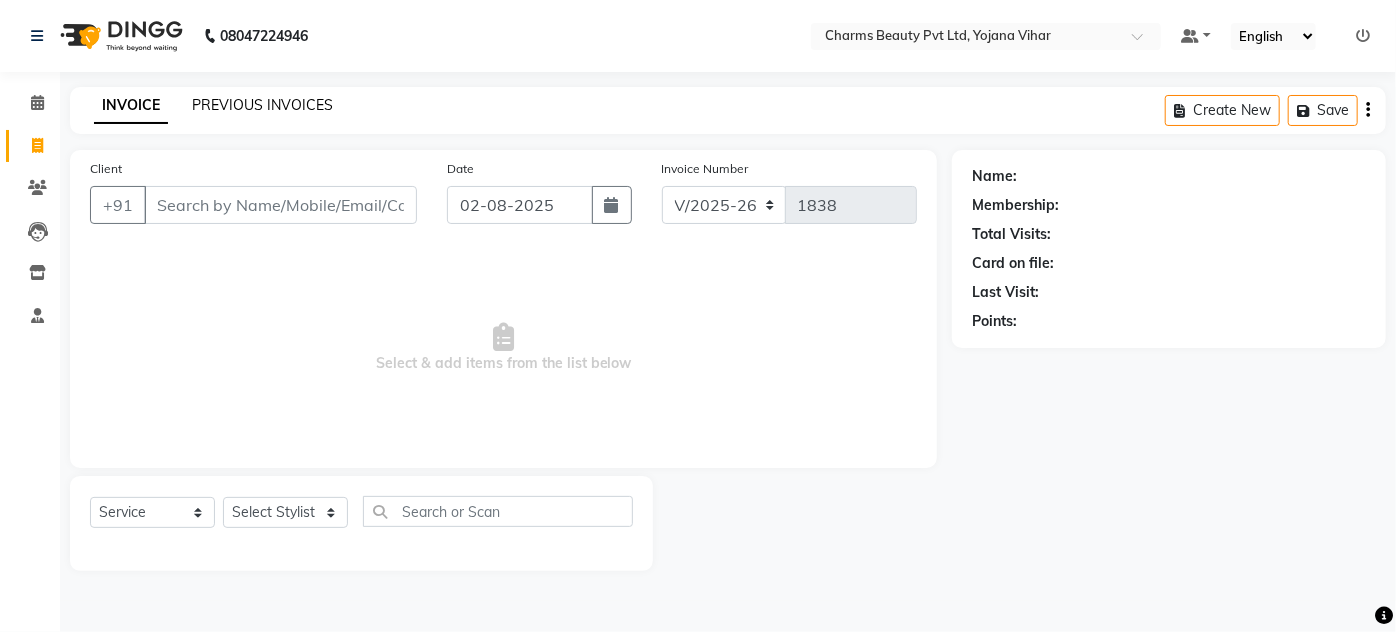 click on "PREVIOUS INVOICES" 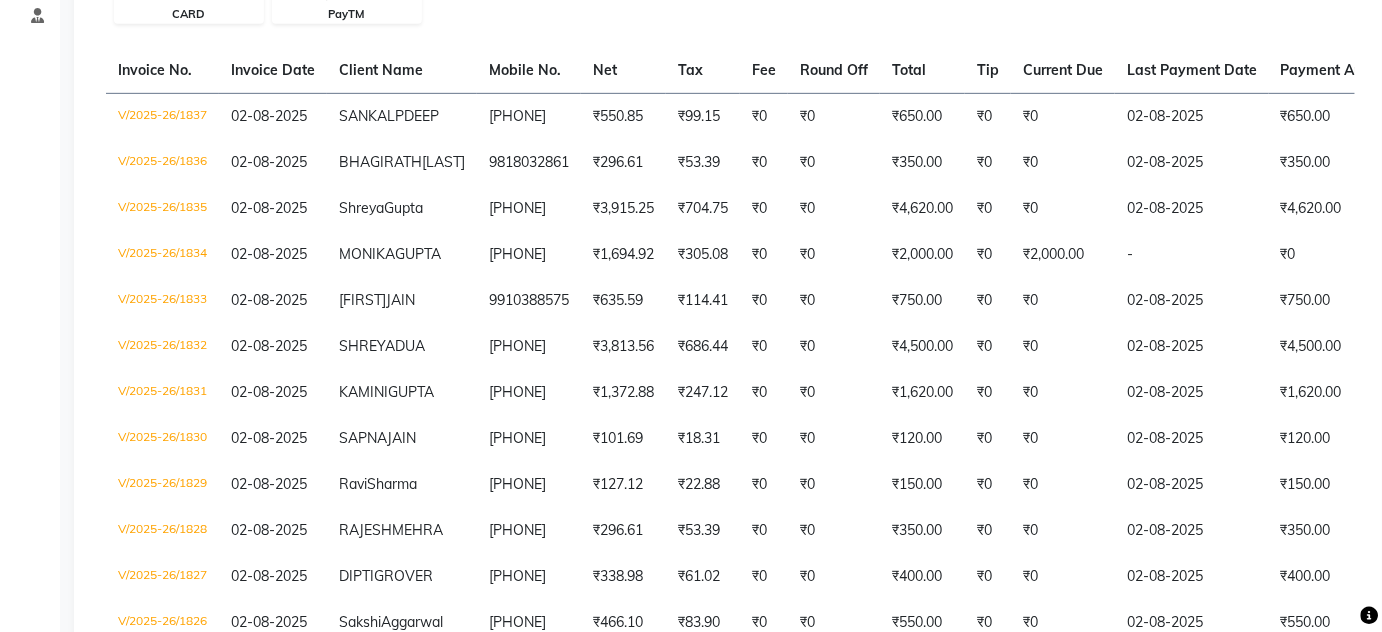 scroll, scrollTop: 90, scrollLeft: 0, axis: vertical 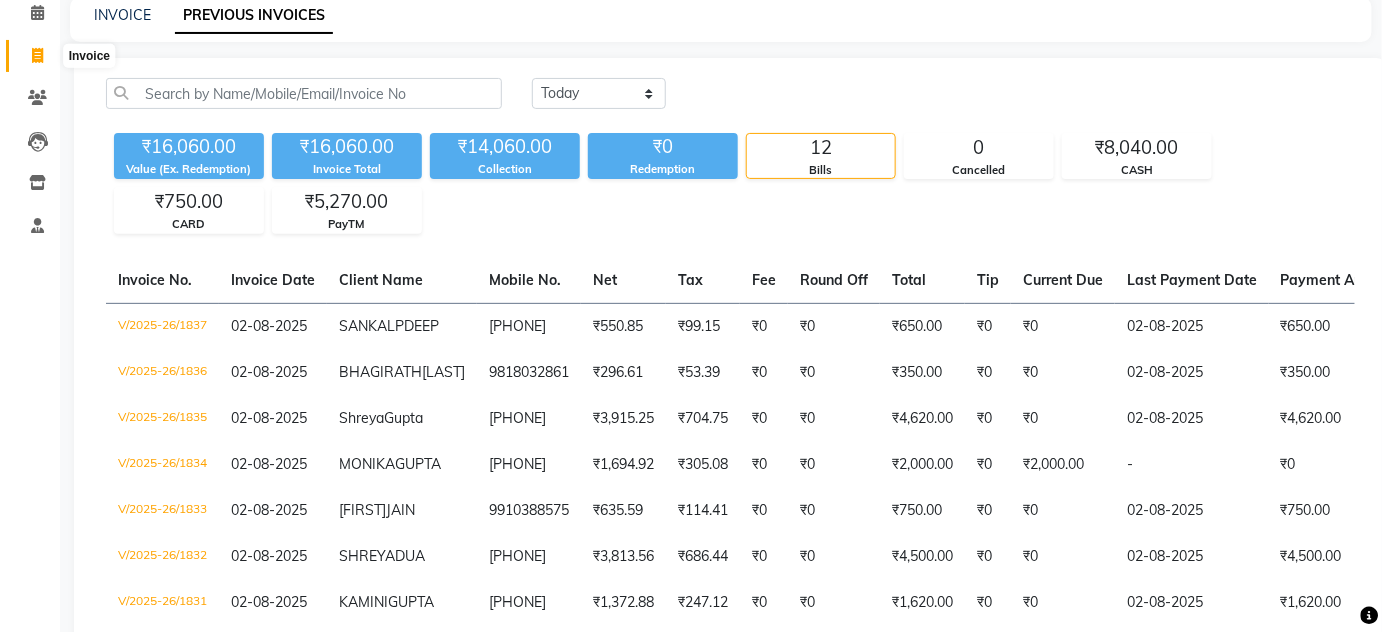 click 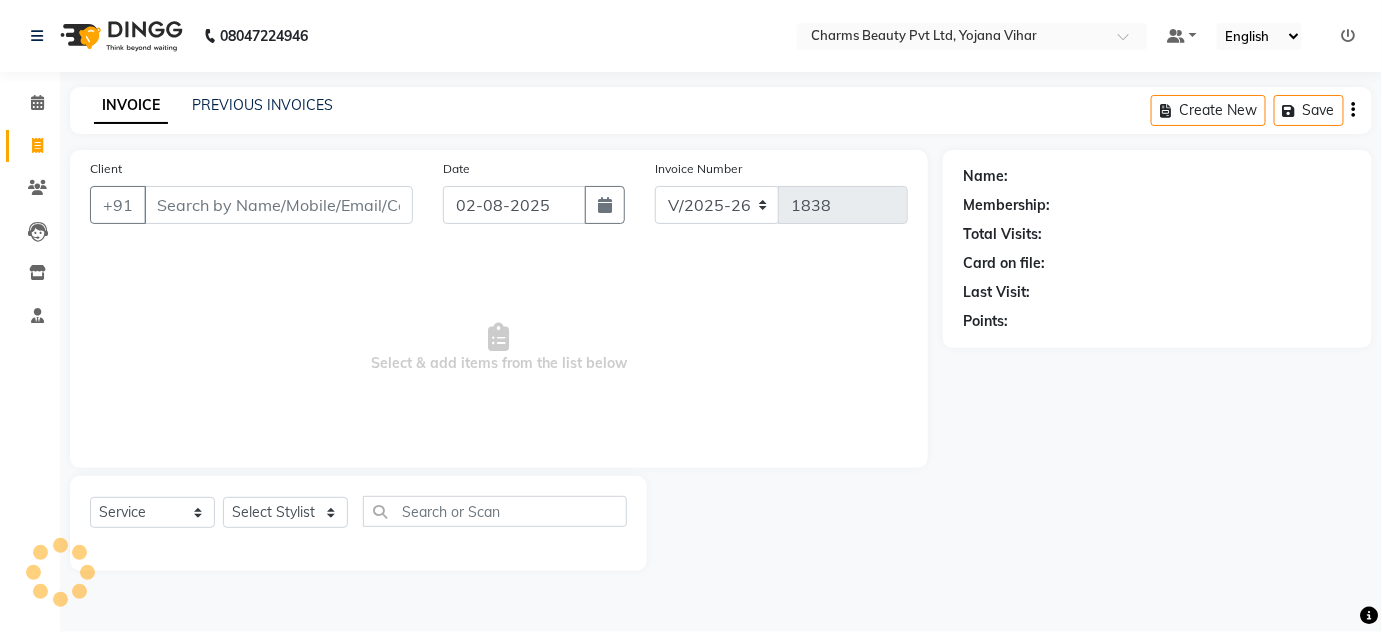 scroll, scrollTop: 0, scrollLeft: 0, axis: both 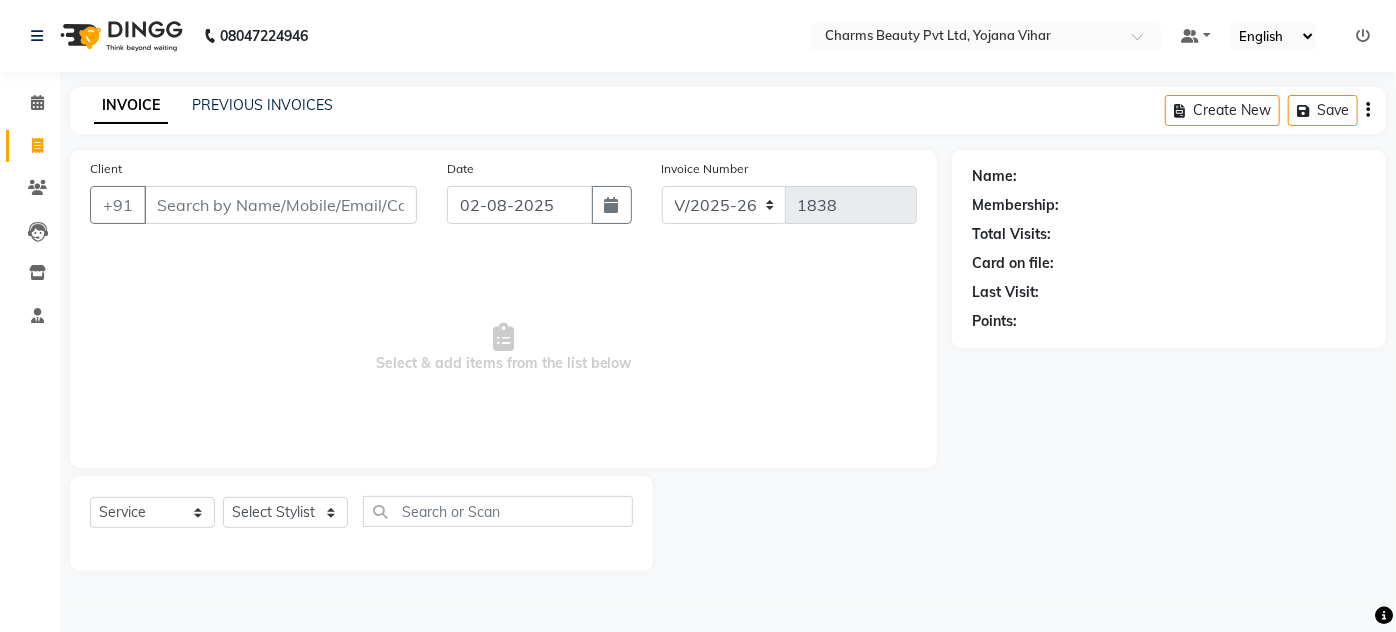 click on "Client" at bounding box center [280, 205] 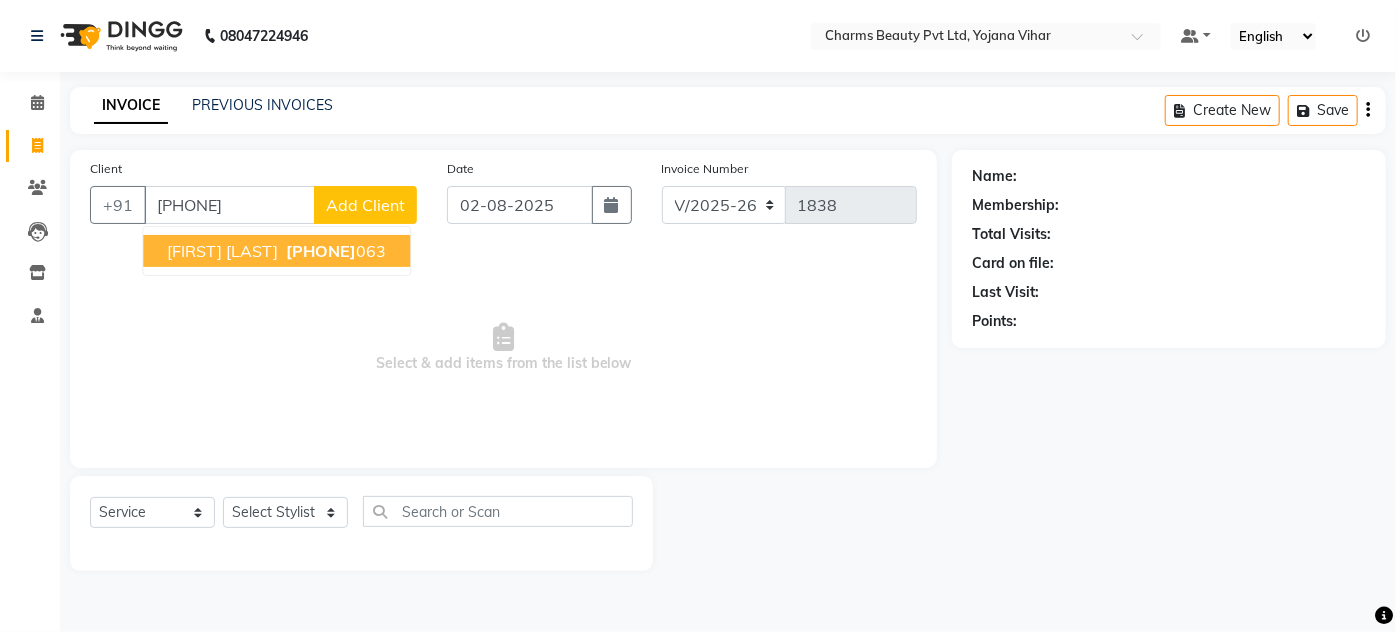 click on "[FIRST] [LAST]" at bounding box center (222, 251) 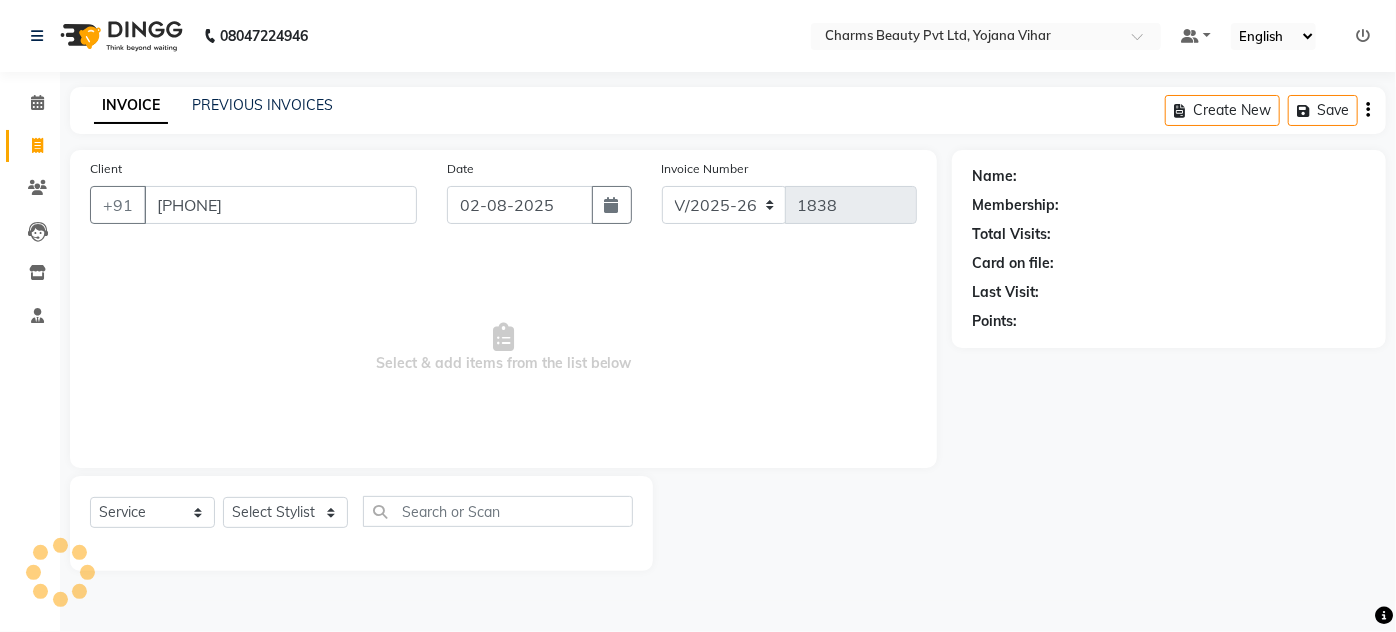 type on "[PHONE]" 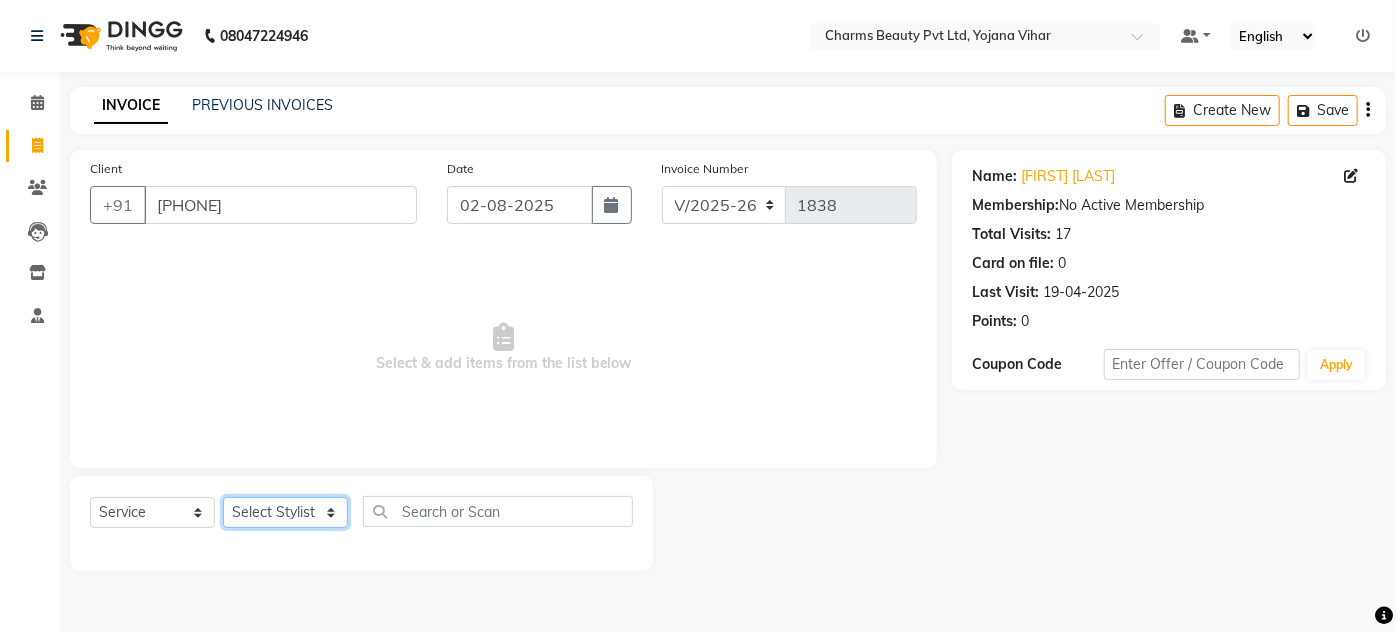 click on "Select Stylist Aarti Asif AZIZA BOBBY CHARMAYNE CHARMS DR. POOJA MITTAL HINA HUSSAN NOSHAD RANI RAVI SOOD  SAKSHI SANTOSH SAPNA TABBASUM" 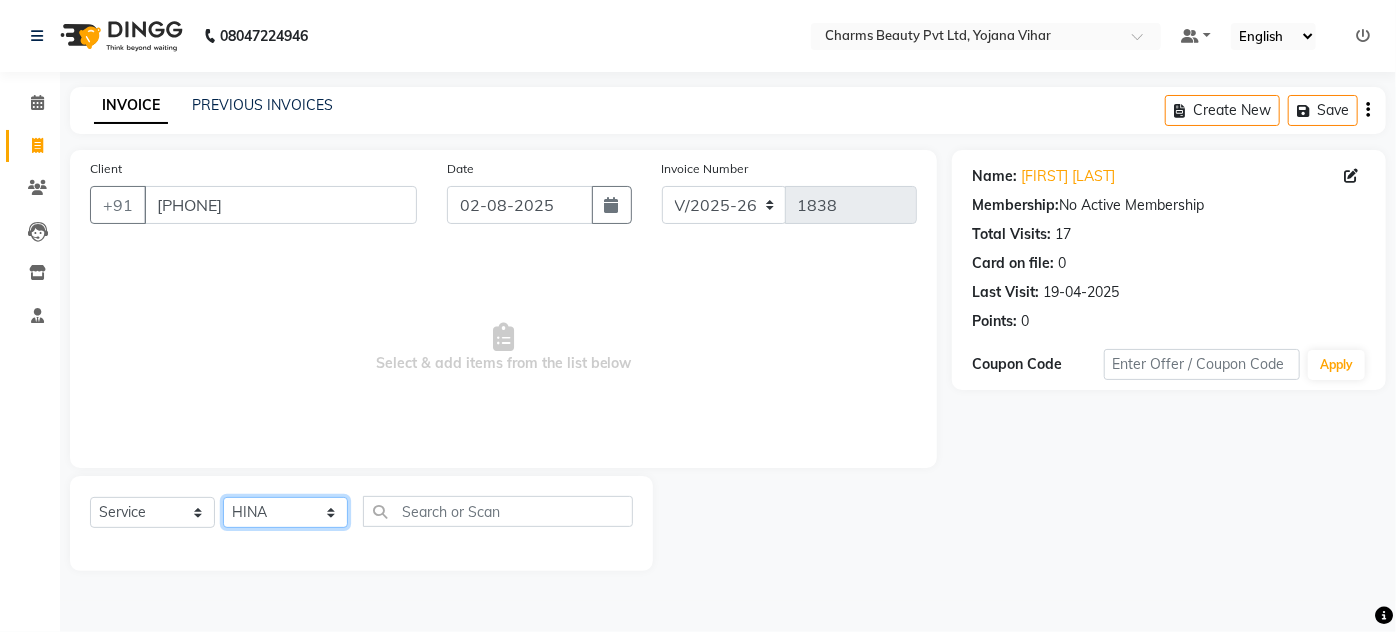 click on "Select Stylist Aarti Asif AZIZA BOBBY CHARMAYNE CHARMS DR. POOJA MITTAL HINA HUSSAN NOSHAD RANI RAVI SOOD  SAKSHI SANTOSH SAPNA TABBASUM" 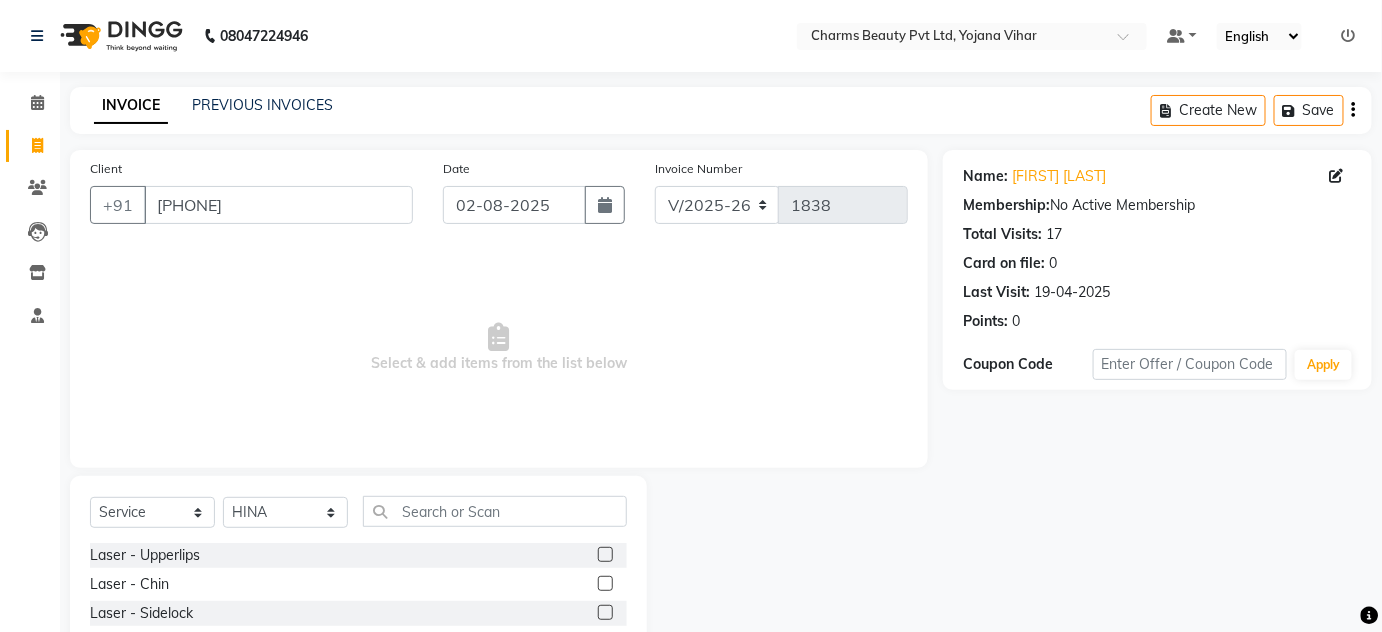 click on "Select  Service  Product  Membership  Package Voucher Prepaid Gift Card  Select Stylist Aarti Asif AZIZA BOBBY CHARMAYNE CHARMS DR. POOJA MITTAL HINA HUSSAN NOSHAD RANI RAVI SOOD  SAKSHI SANTOSH SAPNA TABBASUM Laser  -  Upperlips  Laser  -  Chin  Laser  -  Sidelock  Laser  -  Full Face  Laser  -  Ears  Laser  -  Half Legs  Laser  -  Full Legs  Laser  -  Arms  Laser  -  Underarm'S  Laser  -  Bikini  Laser  -  Full Body  Facial-  Hydra Facial Classic  Facial - Hydra + DNA  Laser -DNA YOGA  Lases TRT  Face Pack  hair Cruls  Eye Lenses  ADVANCE  M FACIAL  HYDRA LYMPHATIC DRAINAGE  BEARD COLOR  Flowers  HAIR DO  Eye TRT  MD Hydra Facial  CONSULTATION  Hair PRP_  DERMA PLANING  Hair Derma Scalp TRT  FACIAL  SEMI TREATMENT FACIAL  MESO TRT  MESO + DNA   SKIN ASSESTMENT   HAIR ASSESTMENT   IV GLUTATHIONE THRAPY  Permanent Hair Style  -  Biotin  Permanent Hair Style  -  Biotin++  Permanent Hair Style  -  Biotox  Permanent Hair Style  -  Silk Therapy  Permanent Hair Style  -  Keratin Treatment  D TAN  Manicure  -  Spa" 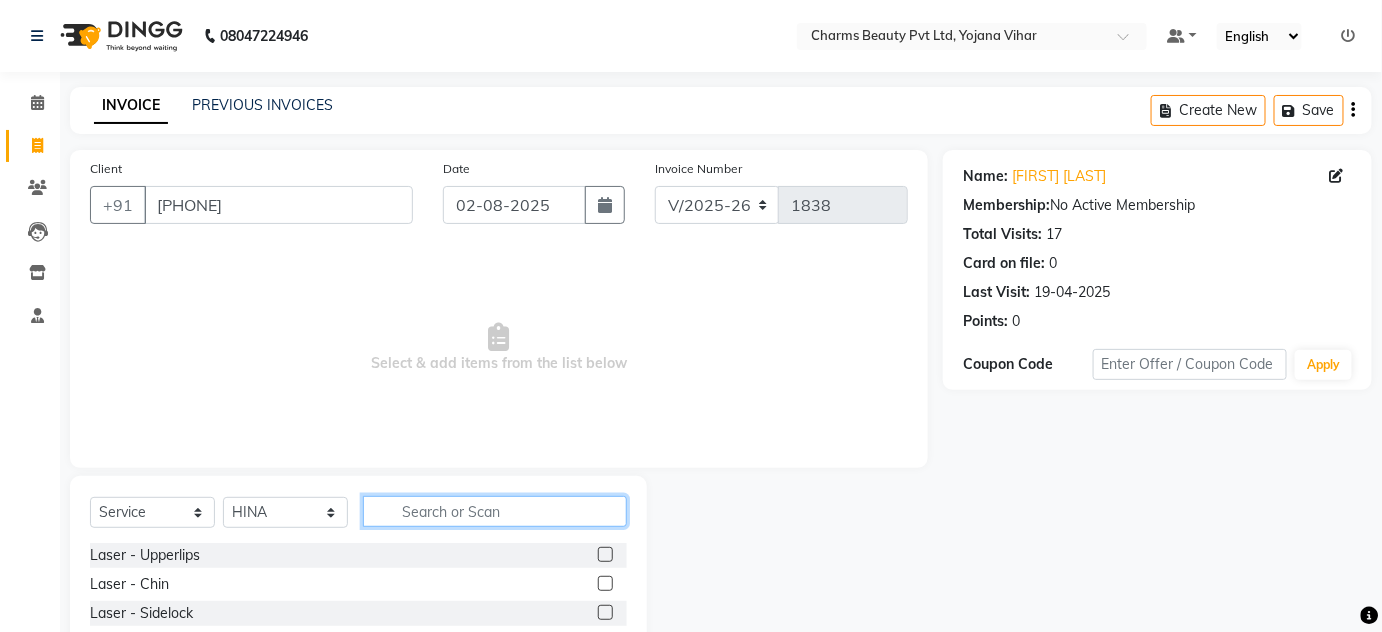 click 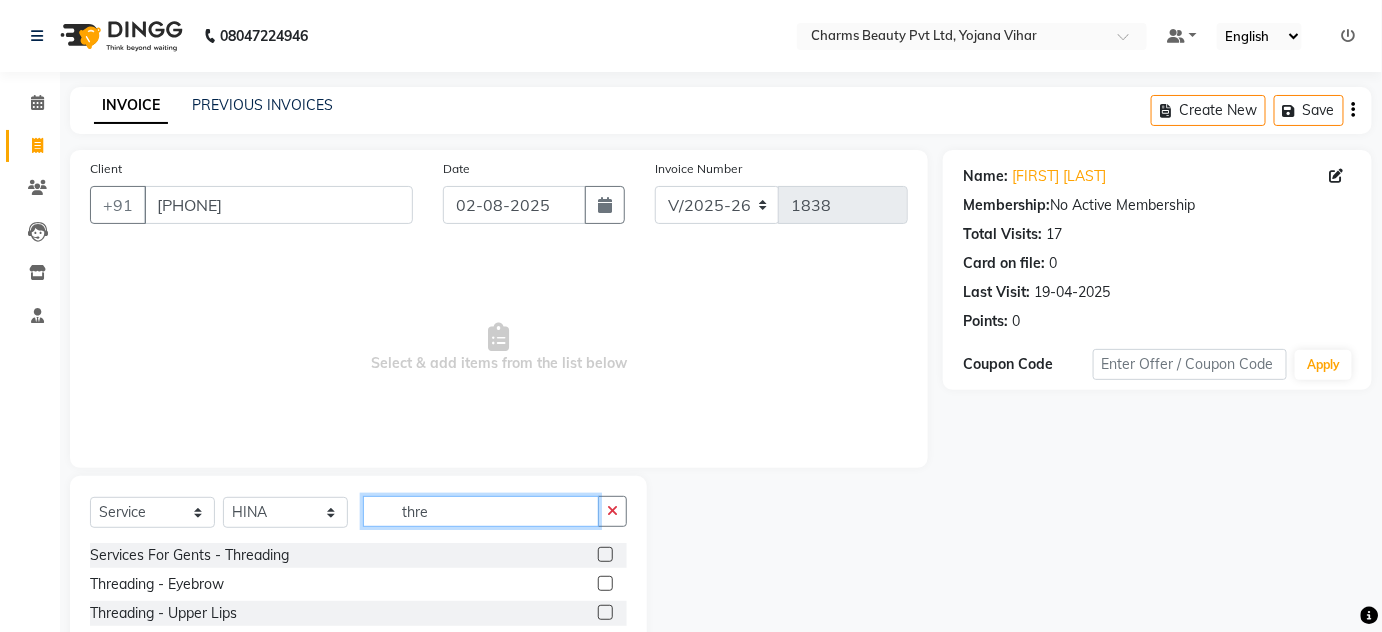 type on "thre" 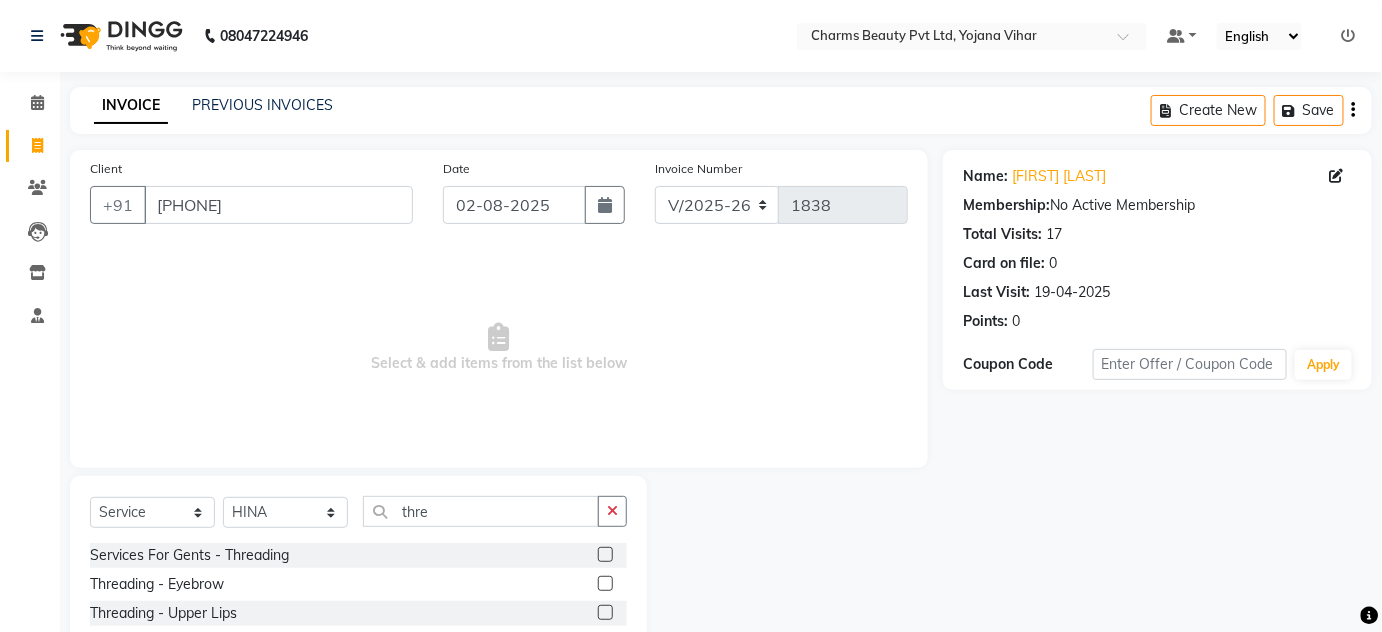 click 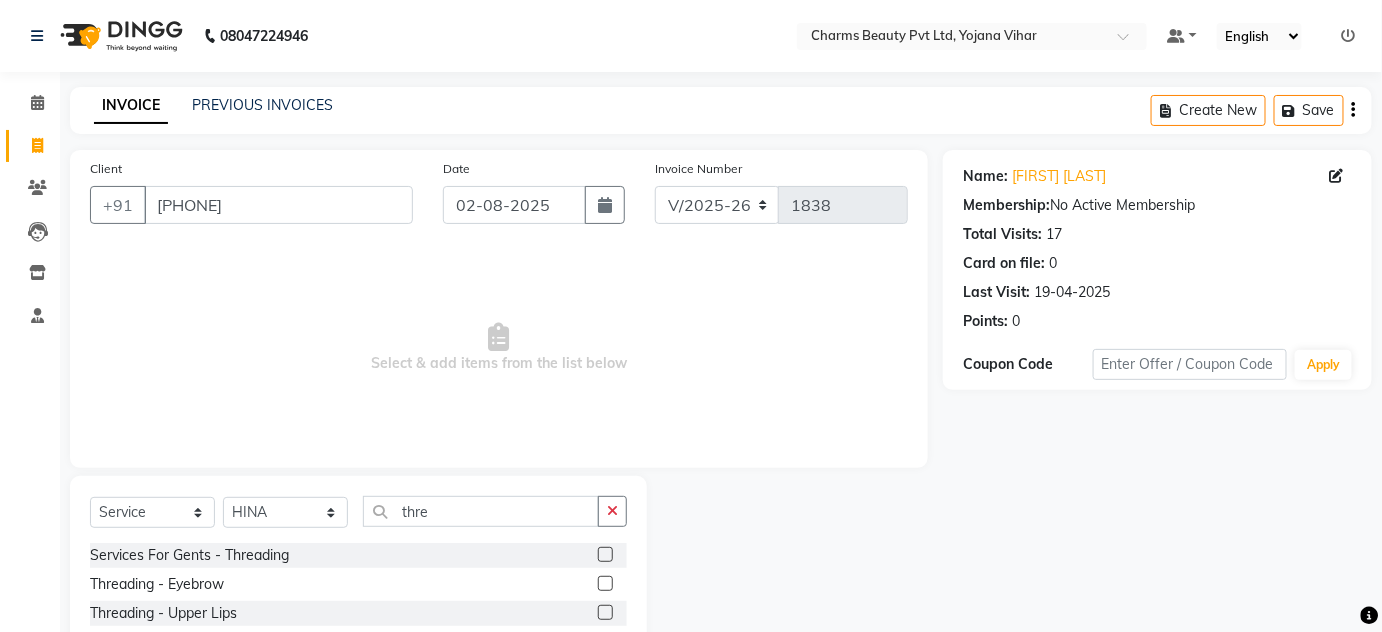 click at bounding box center (604, 584) 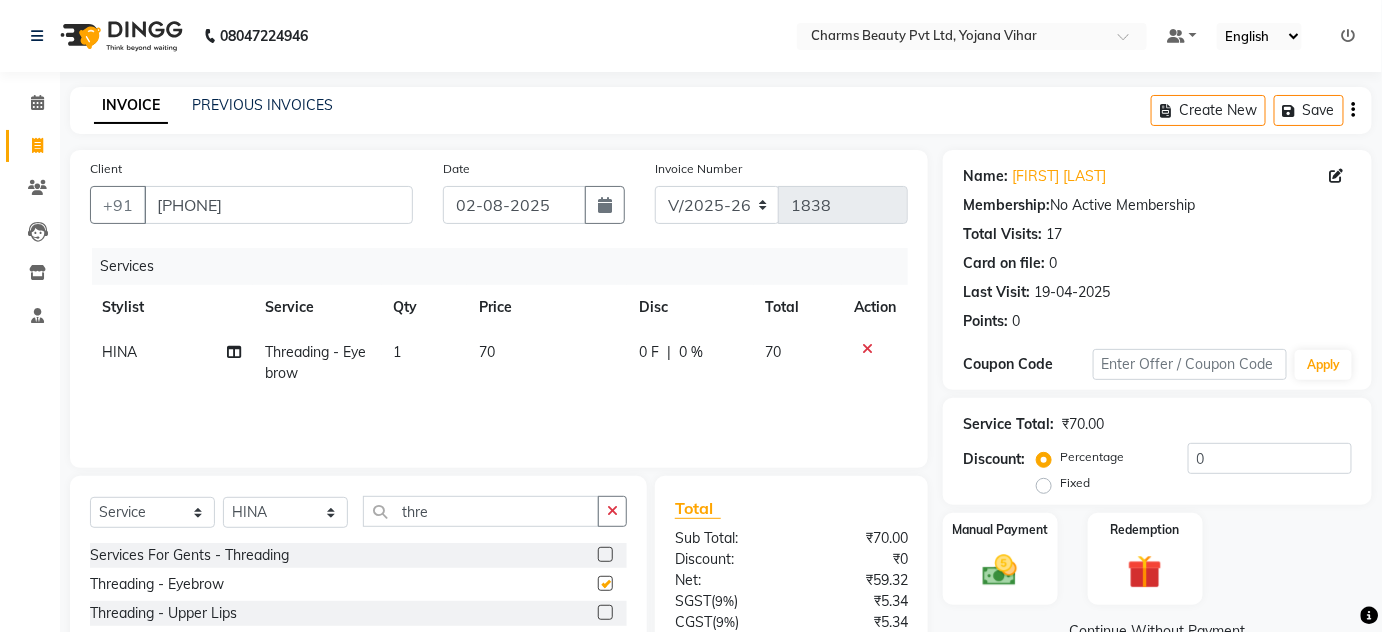 checkbox on "false" 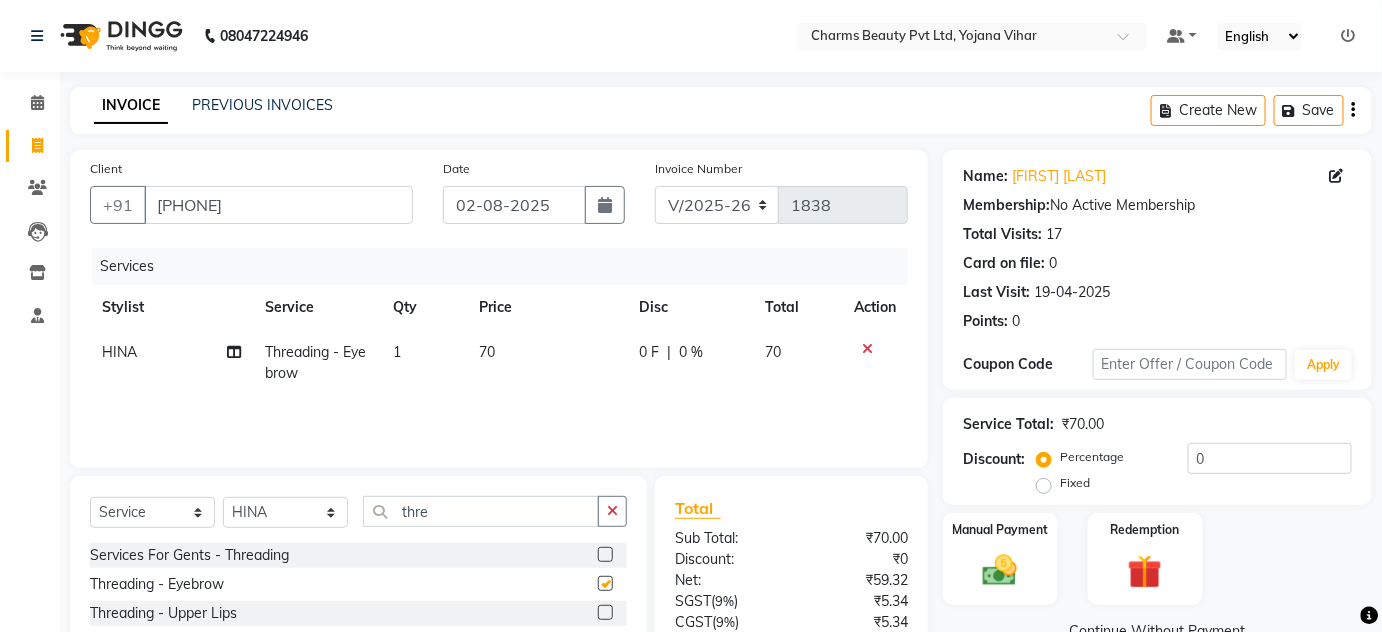 scroll, scrollTop: 168, scrollLeft: 0, axis: vertical 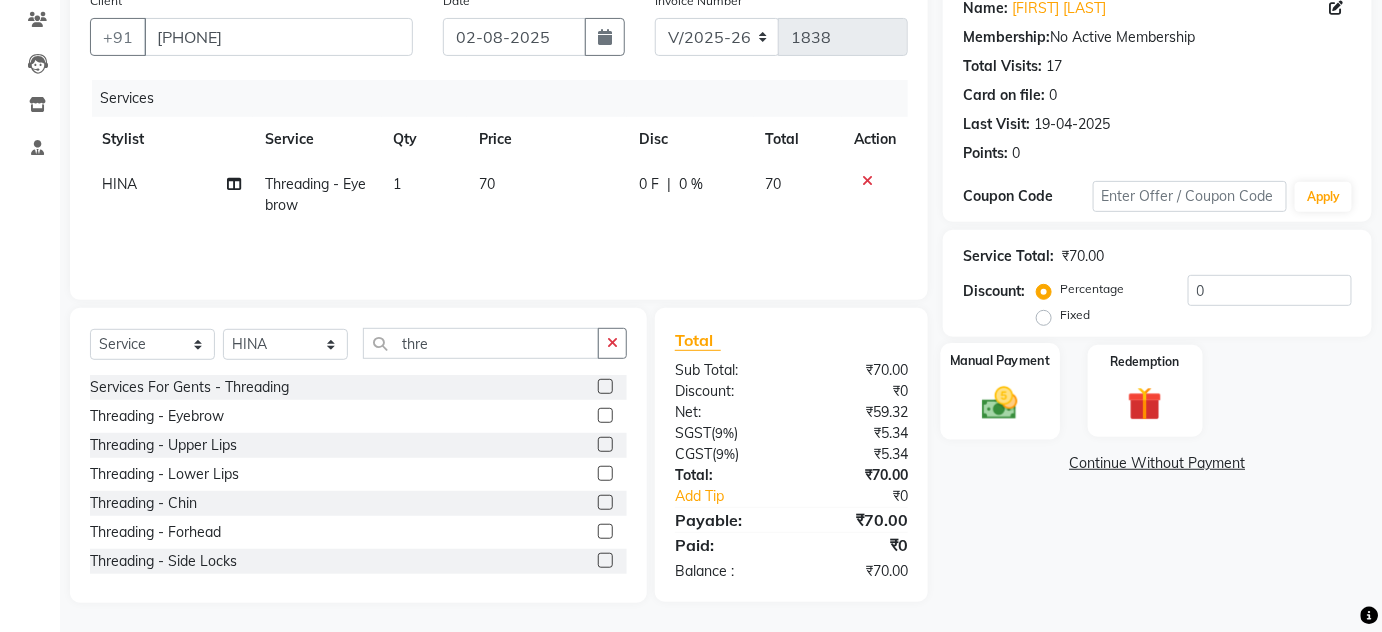 click 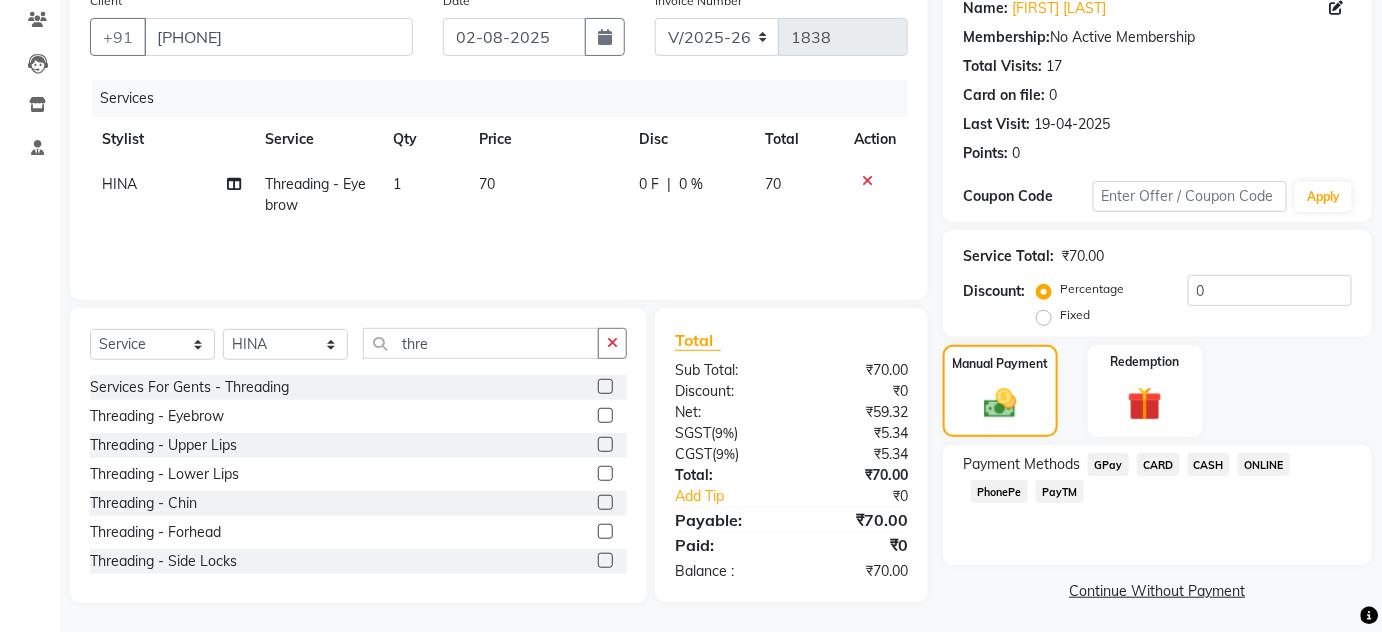 click on "PayTM" 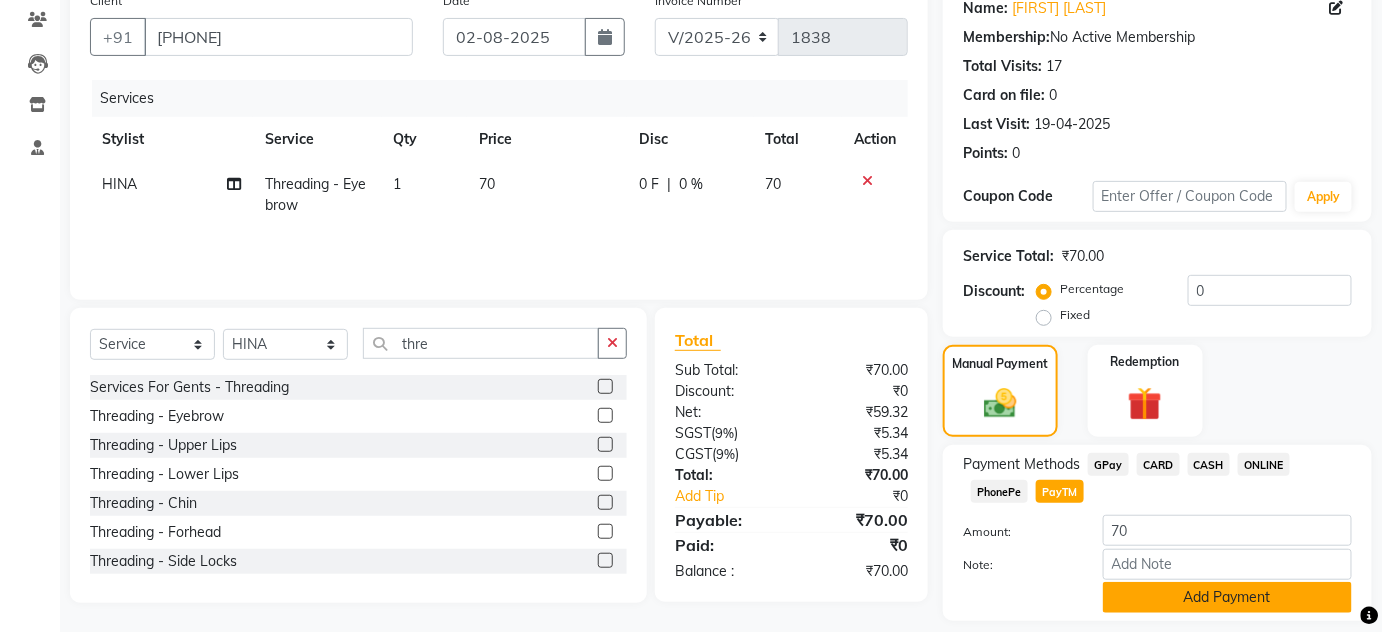 click on "Add Payment" 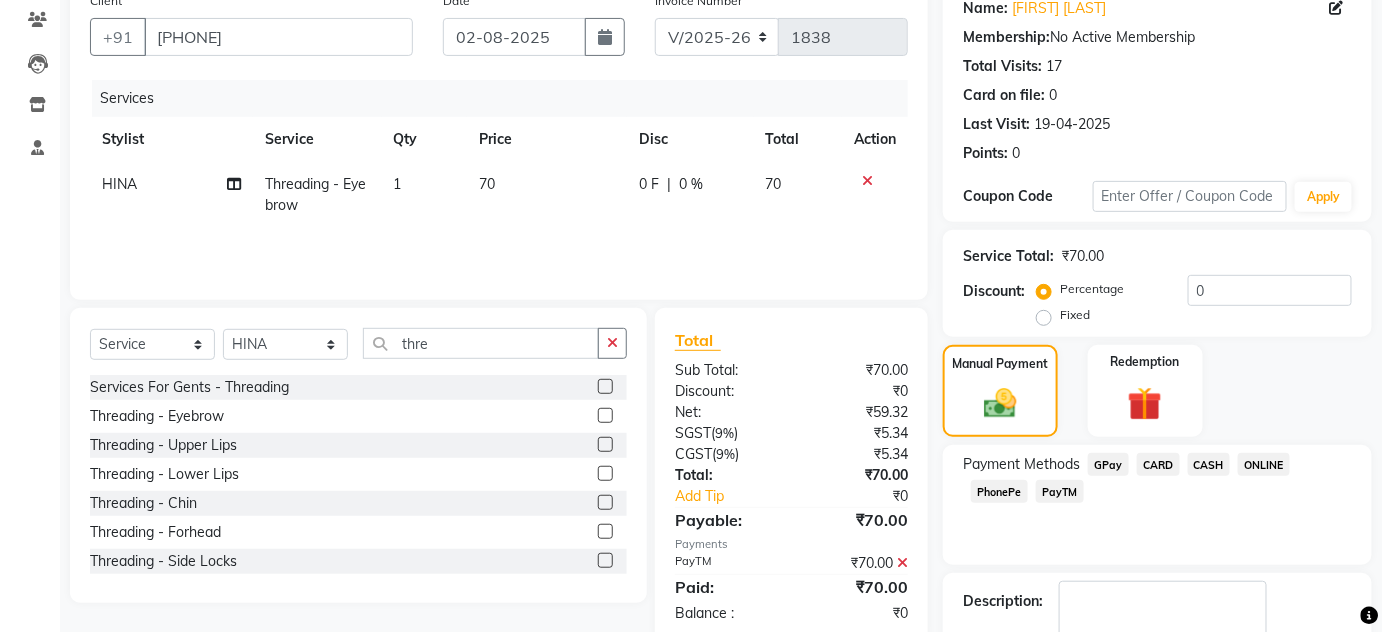 scroll, scrollTop: 254, scrollLeft: 0, axis: vertical 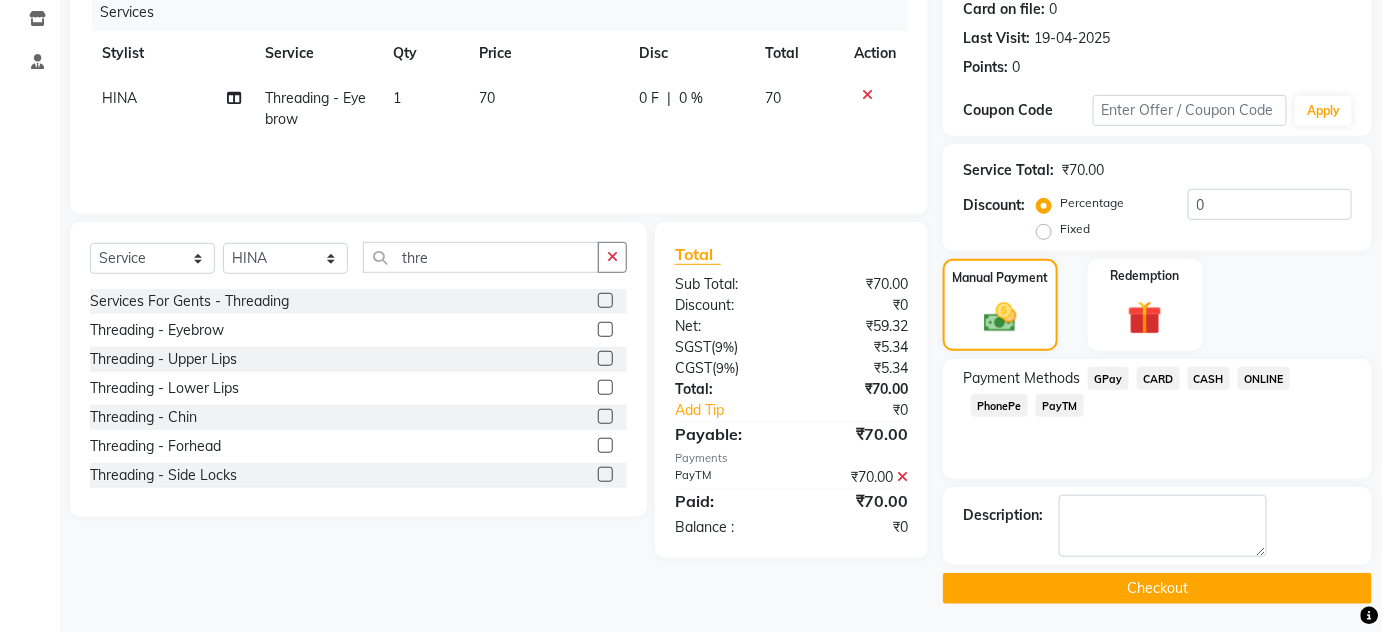 click on "Checkout" 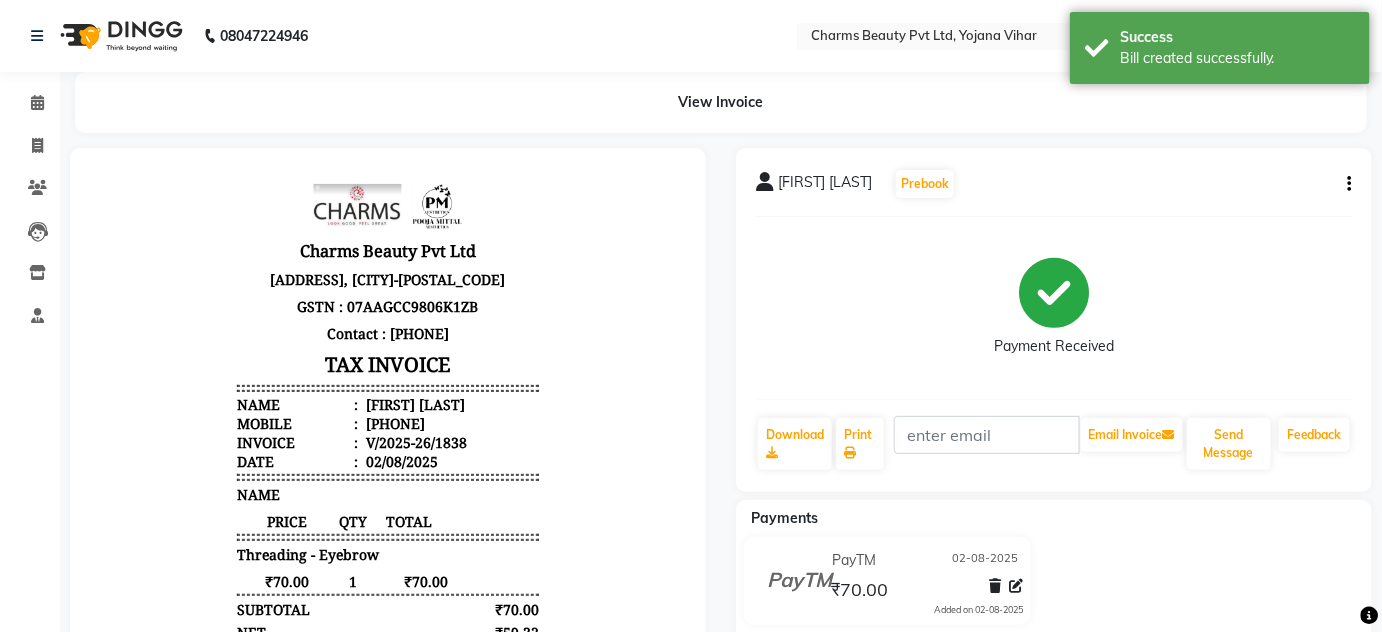 scroll, scrollTop: 0, scrollLeft: 0, axis: both 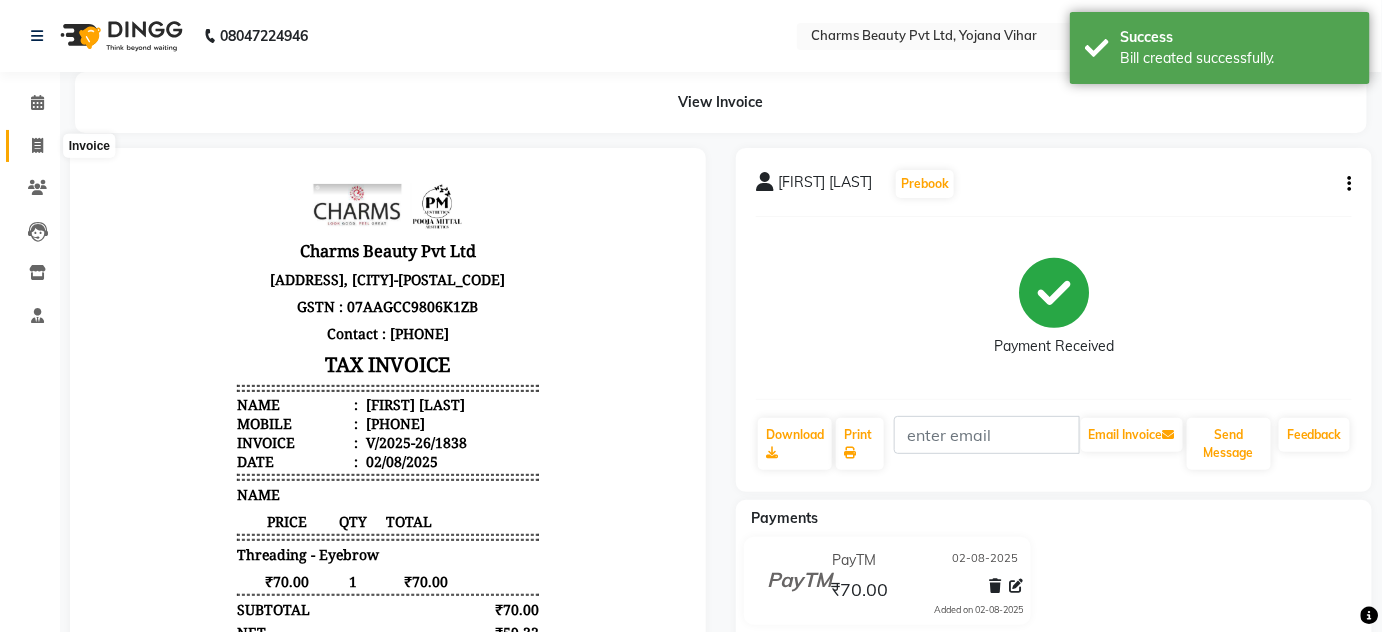 click 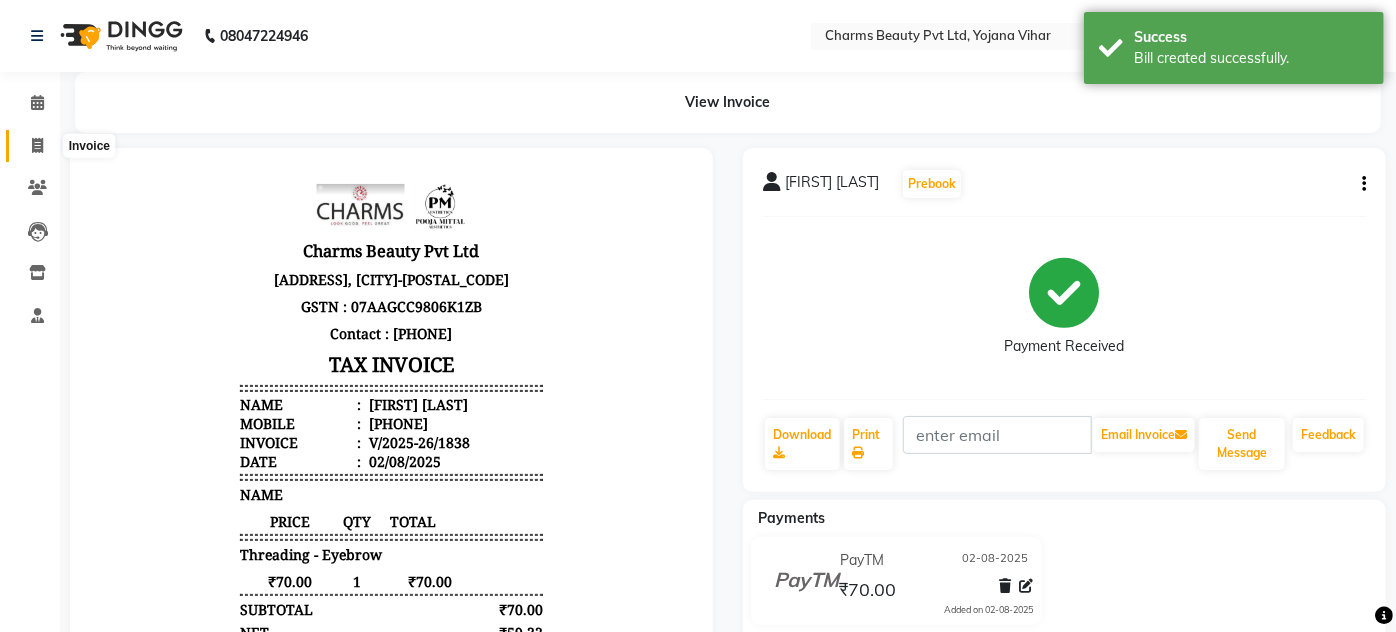 select on "3743" 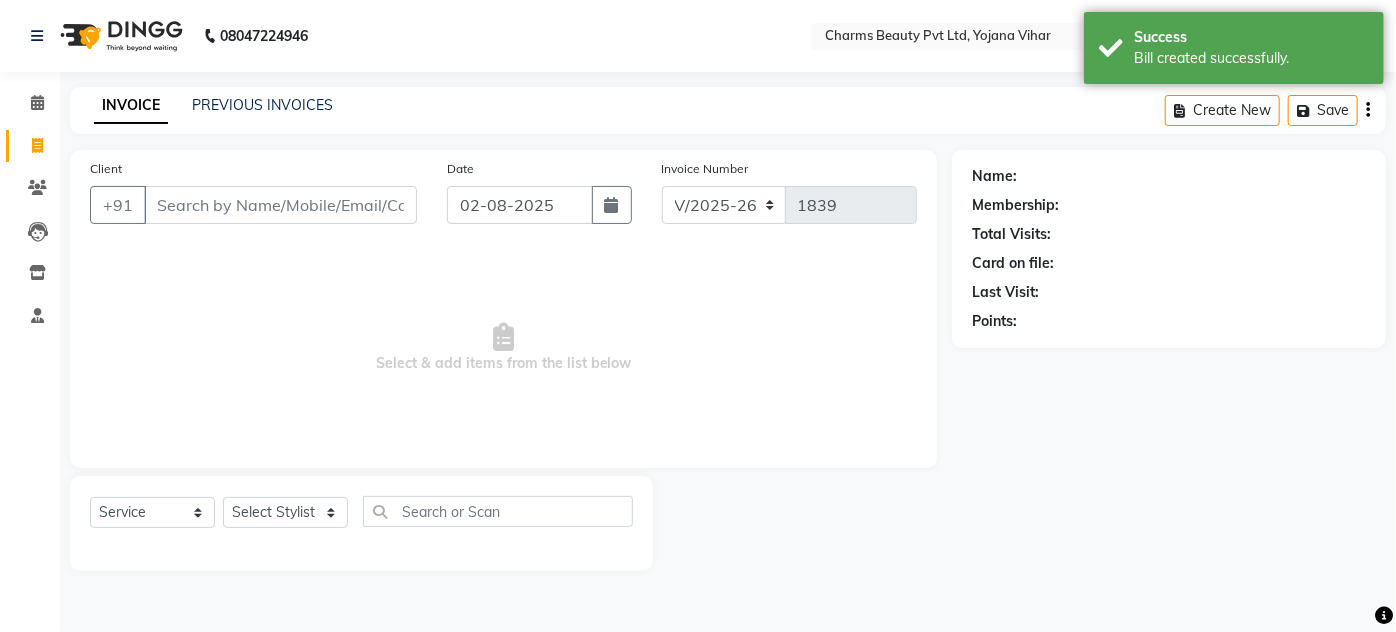 click on "Client" at bounding box center (280, 205) 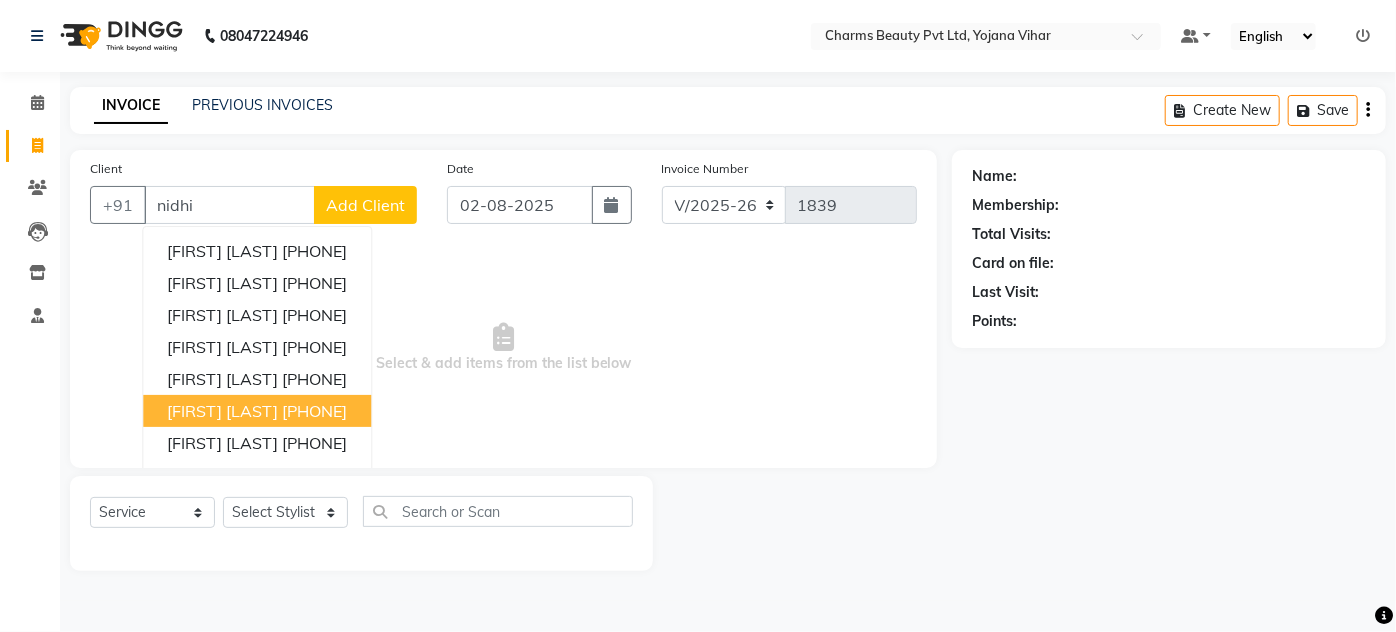 drag, startPoint x: 251, startPoint y: 386, endPoint x: 250, endPoint y: 398, distance: 12.0415945 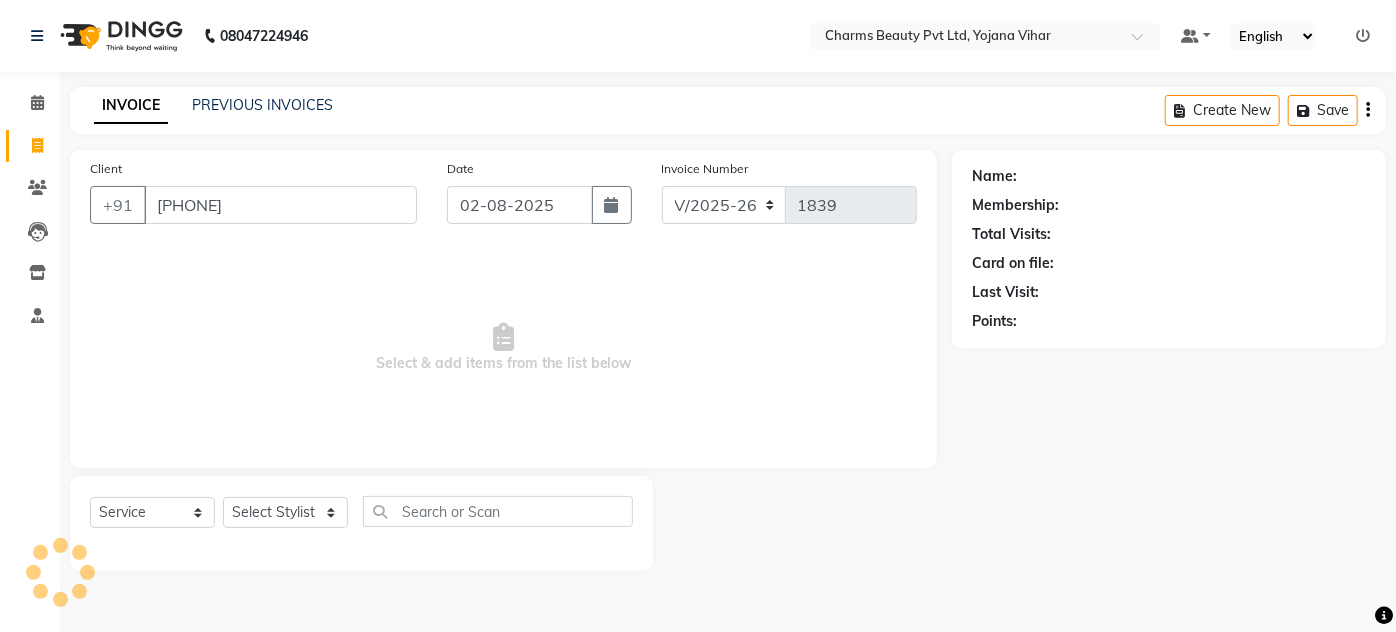 type on "[PHONE]" 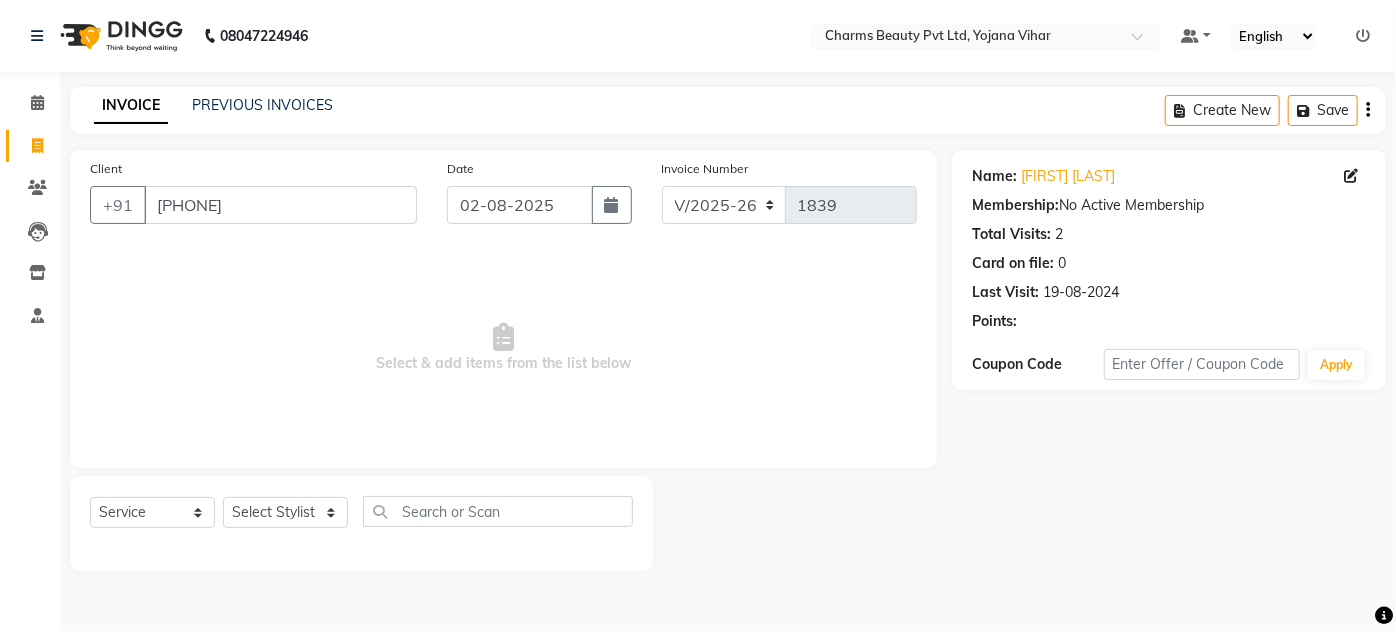 drag, startPoint x: 277, startPoint y: 431, endPoint x: 293, endPoint y: 519, distance: 89.44272 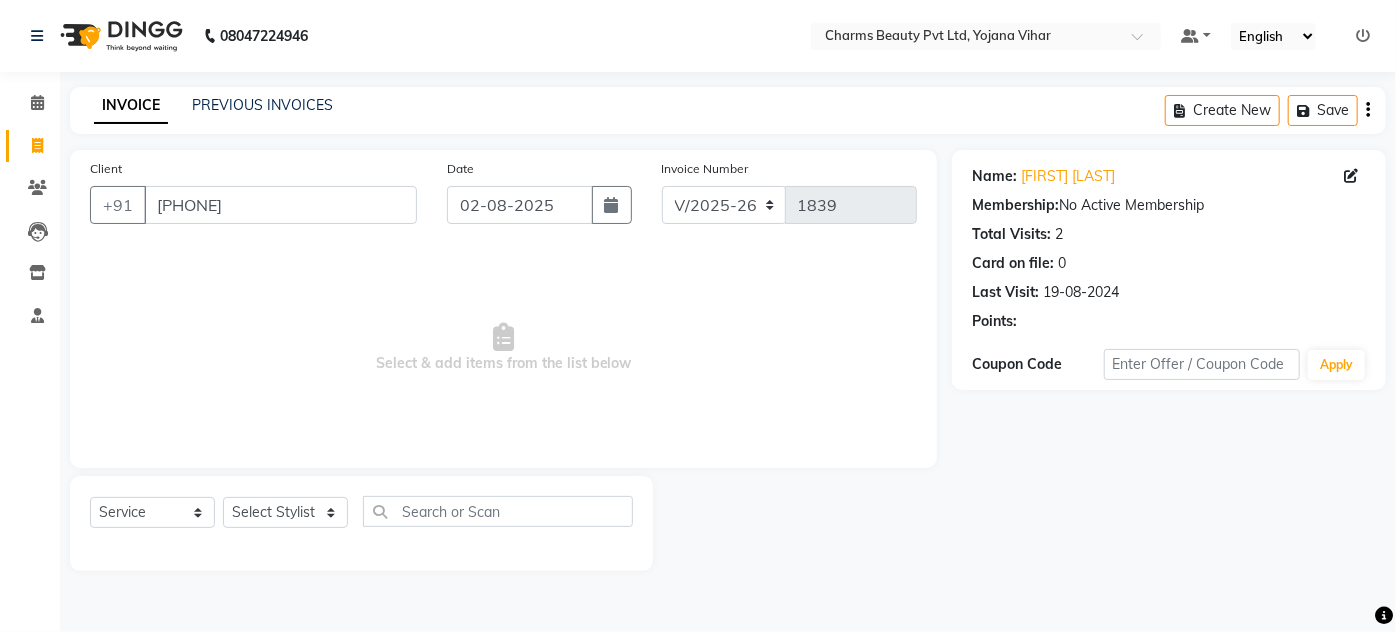 click on "Client +[COUNTRY_CODE] [PHONE] Date 02-08-2025 Invoice Number V/2025 V/2025-26 1839 Select & add items from the list below" 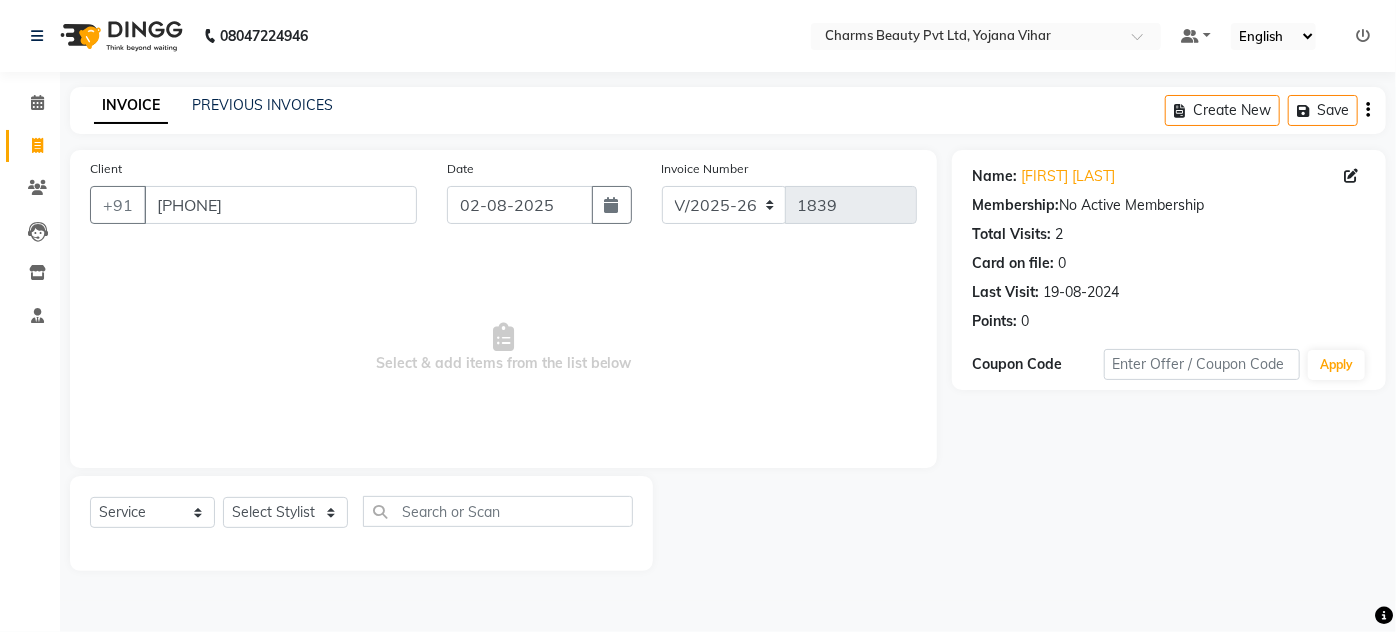 click on "Select  Service  Product  Membership  Package Voucher Prepaid Gift Card  Select Stylist Aarti Asif AZIZA BOBBY CHARMAYNE CHARMS DR. POOJA MITTAL HINA HUSSAN NOSHAD RANI RAVI SOOD  SAKSHI SANTOSH SAPNA TABBASUM" 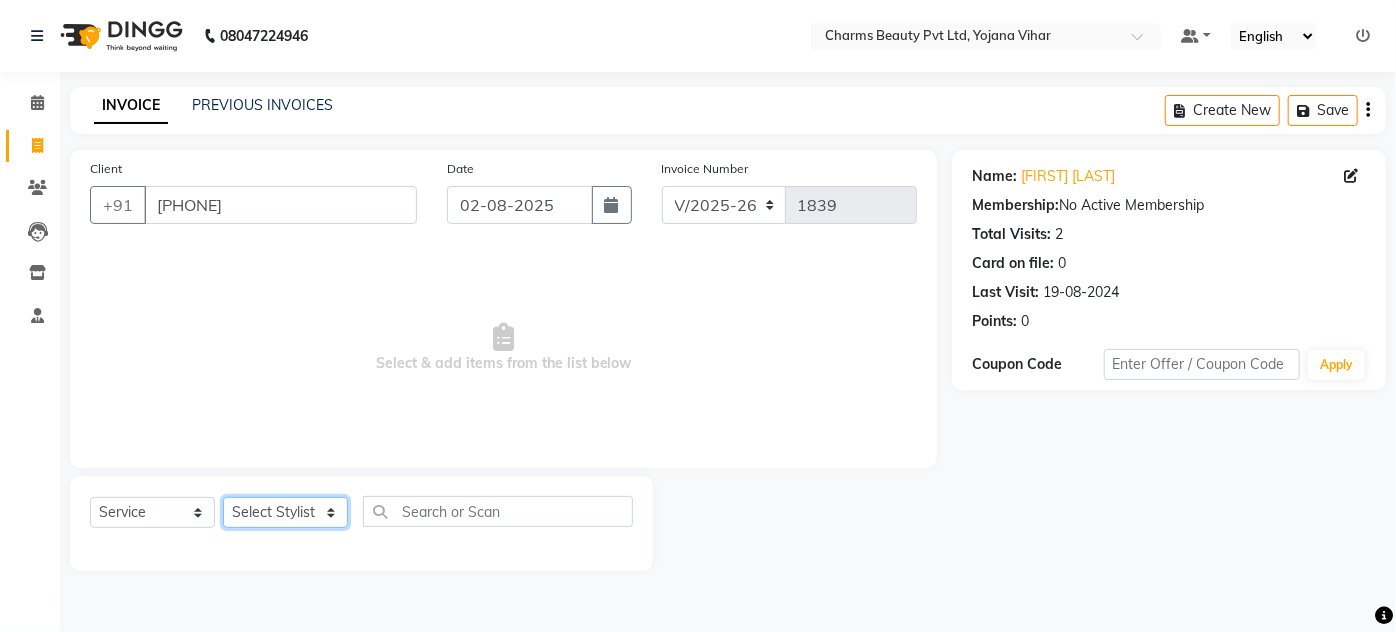 click on "Select Stylist Aarti Asif AZIZA BOBBY CHARMAYNE CHARMS DR. POOJA MITTAL HINA HUSSAN NOSHAD RANI RAVI SOOD  SAKSHI SANTOSH SAPNA TABBASUM" 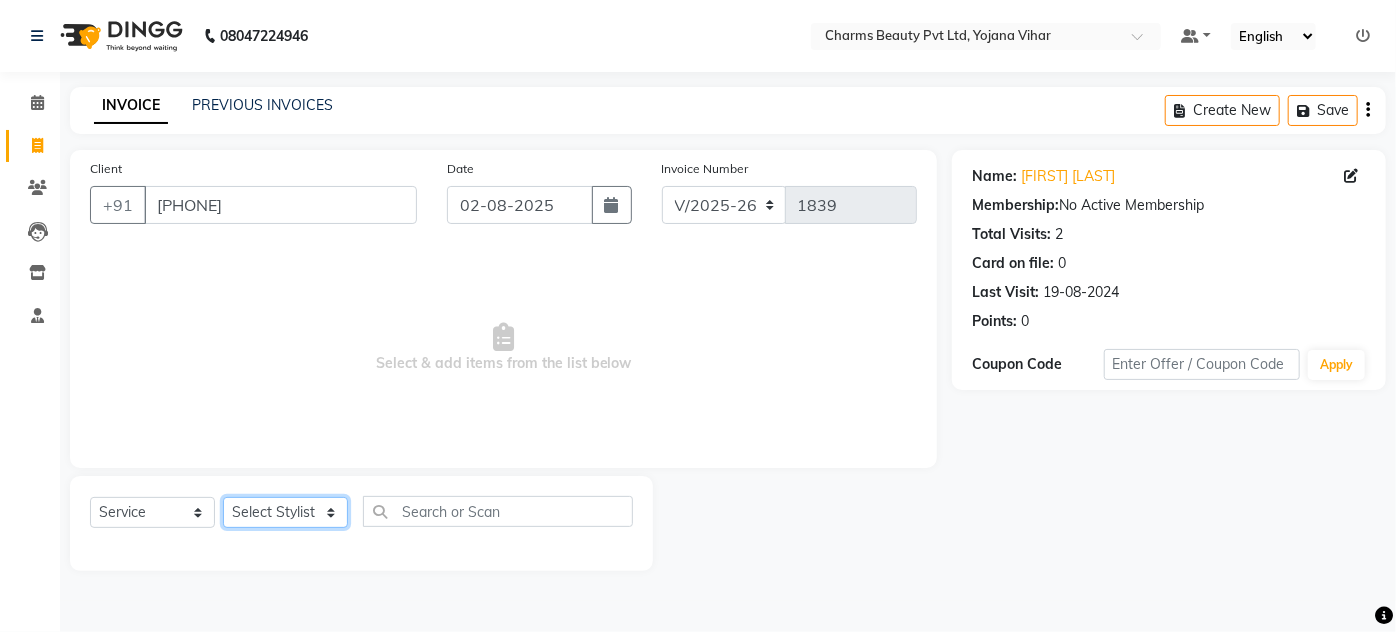 click on "Select Stylist Aarti Asif AZIZA BOBBY CHARMAYNE CHARMS DR. POOJA MITTAL HINA HUSSAN NOSHAD RANI RAVI SOOD  SAKSHI SANTOSH SAPNA TABBASUM" 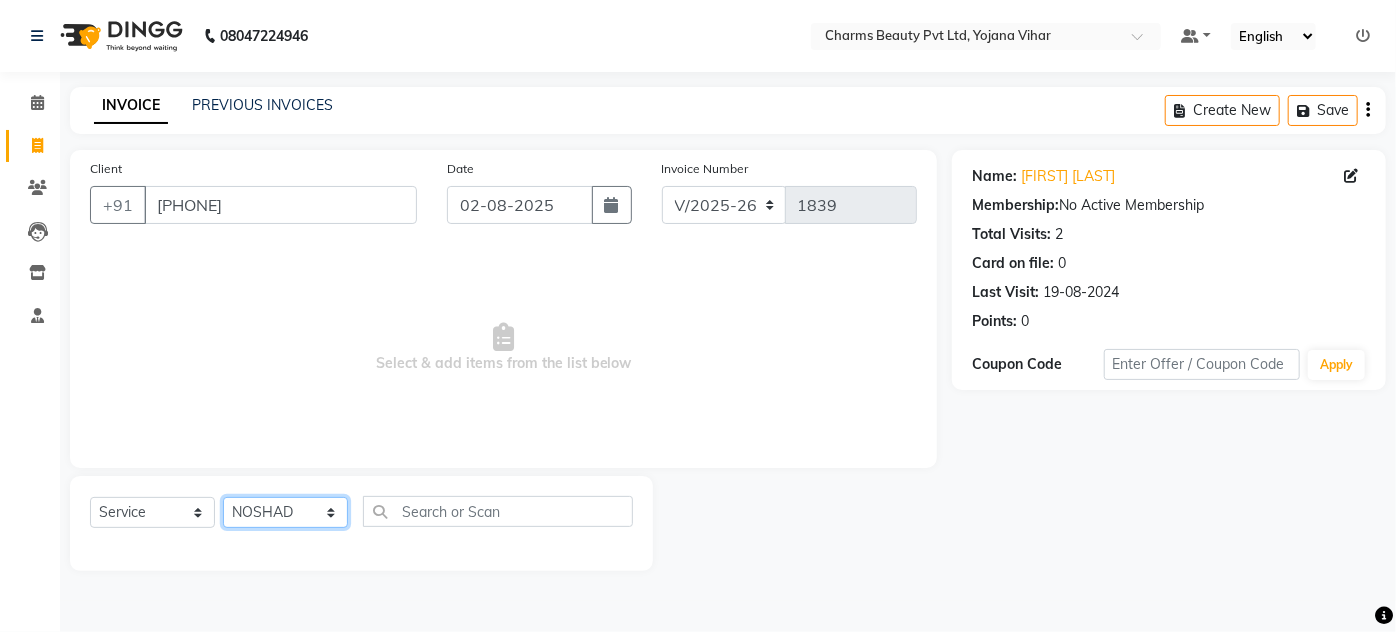 click on "Select Stylist Aarti Asif AZIZA BOBBY CHARMAYNE CHARMS DR. POOJA MITTAL HINA HUSSAN NOSHAD RANI RAVI SOOD  SAKSHI SANTOSH SAPNA TABBASUM" 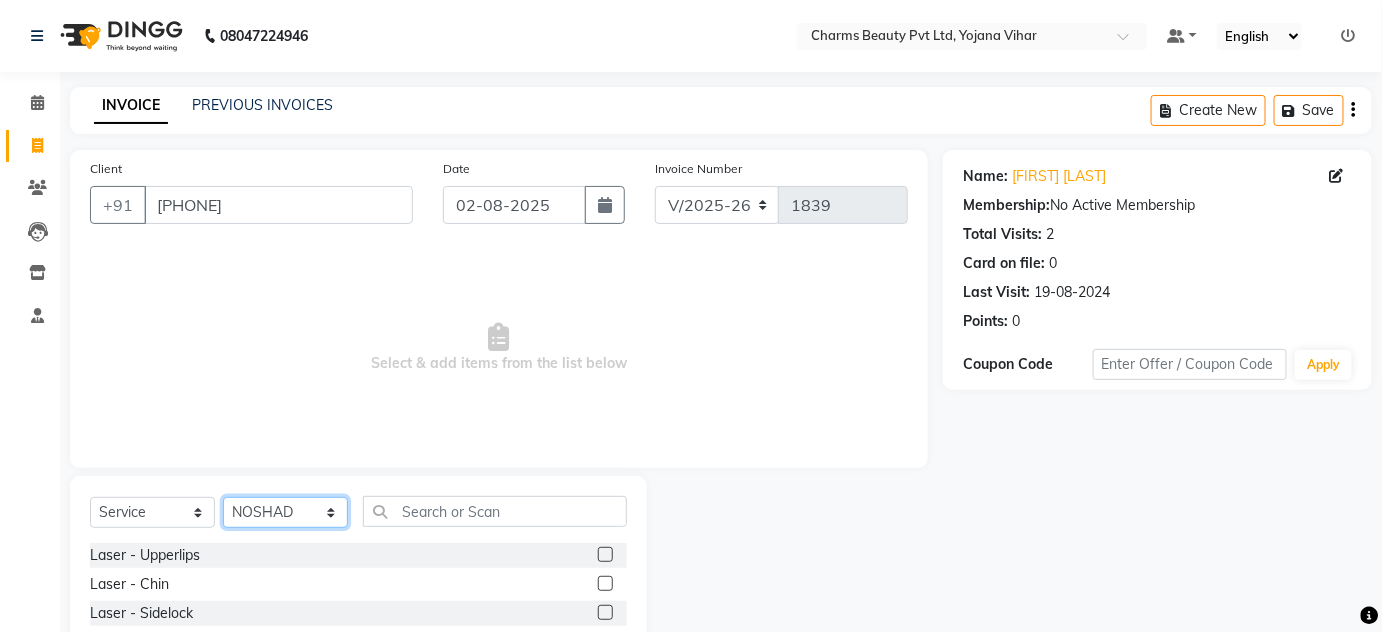 click on "Select Stylist Aarti Asif AZIZA BOBBY CHARMAYNE CHARMS DR. POOJA MITTAL HINA HUSSAN NOSHAD RANI RAVI SOOD  SAKSHI SANTOSH SAPNA TABBASUM" 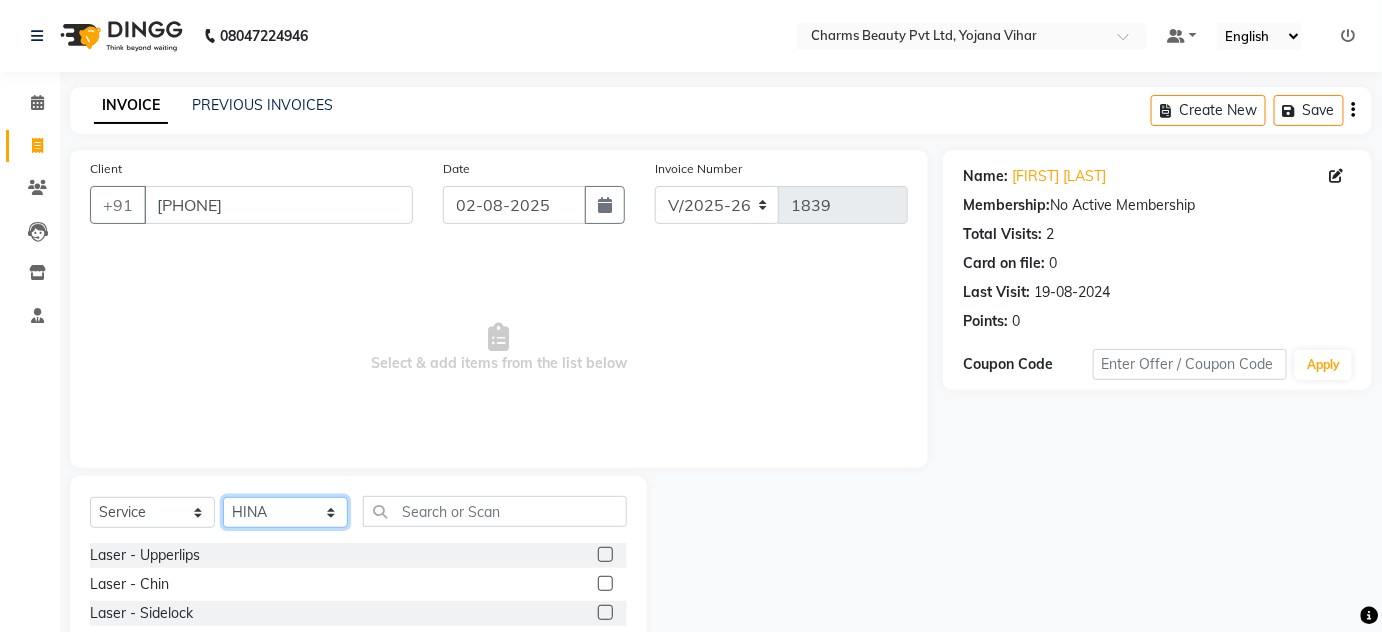 click on "Select Stylist Aarti Asif AZIZA BOBBY CHARMAYNE CHARMS DR. POOJA MITTAL HINA HUSSAN NOSHAD RANI RAVI SOOD  SAKSHI SANTOSH SAPNA TABBASUM" 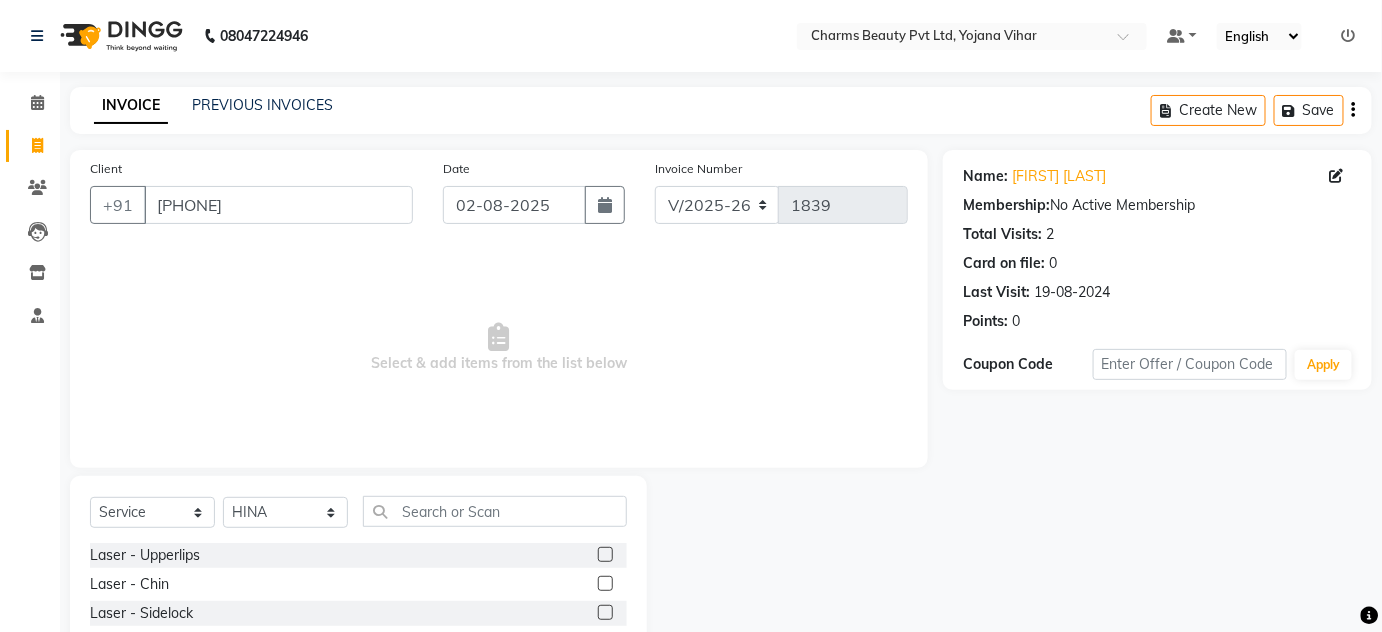click on "Select  Service  Product  Membership  Package Voucher Prepaid Gift Card  Select Stylist Aarti Asif AZIZA BOBBY CHARMAYNE CHARMS DR. POOJA MITTAL HINA HUSSAN NOSHAD RANI RAVI SOOD  SAKSHI SANTOSH SAPNA TABBASUM Laser  -  Upperlips  Laser  -  Chin  Laser  -  Sidelock  Laser  -  Full Face  Laser  -  Ears  Laser  -  Half Legs  Laser  -  Full Legs  Laser  -  Arms  Laser  -  Underarm'S  Laser  -  Bikini  Laser  -  Full Body  Facial-  Hydra Facial Classic  Facial - Hydra + DNA  Laser -DNA YOGA  Lases TRT  Face Pack  hair Cruls  Eye Lenses  ADVANCE  M FACIAL  HYDRA LYMPHATIC DRAINAGE  BEARD COLOR  Flowers  HAIR DO  Eye TRT  MD Hydra Facial  CONSULTATION  Hair PRP_  DERMA PLANING  Hair Derma Scalp TRT  FACIAL  SEMI TREATMENT FACIAL  MESO TRT  MESO + DNA   SKIN ASSESTMENT   HAIR ASSESTMENT   IV GLUTATHIONE THRAPY  Permanent Hair Style  -  Biotin  Permanent Hair Style  -  Biotin++  Permanent Hair Style  -  Biotox  Permanent Hair Style  -  Silk Therapy  Permanent Hair Style  -  Keratin Treatment  D TAN  Manicure  -  Spa" 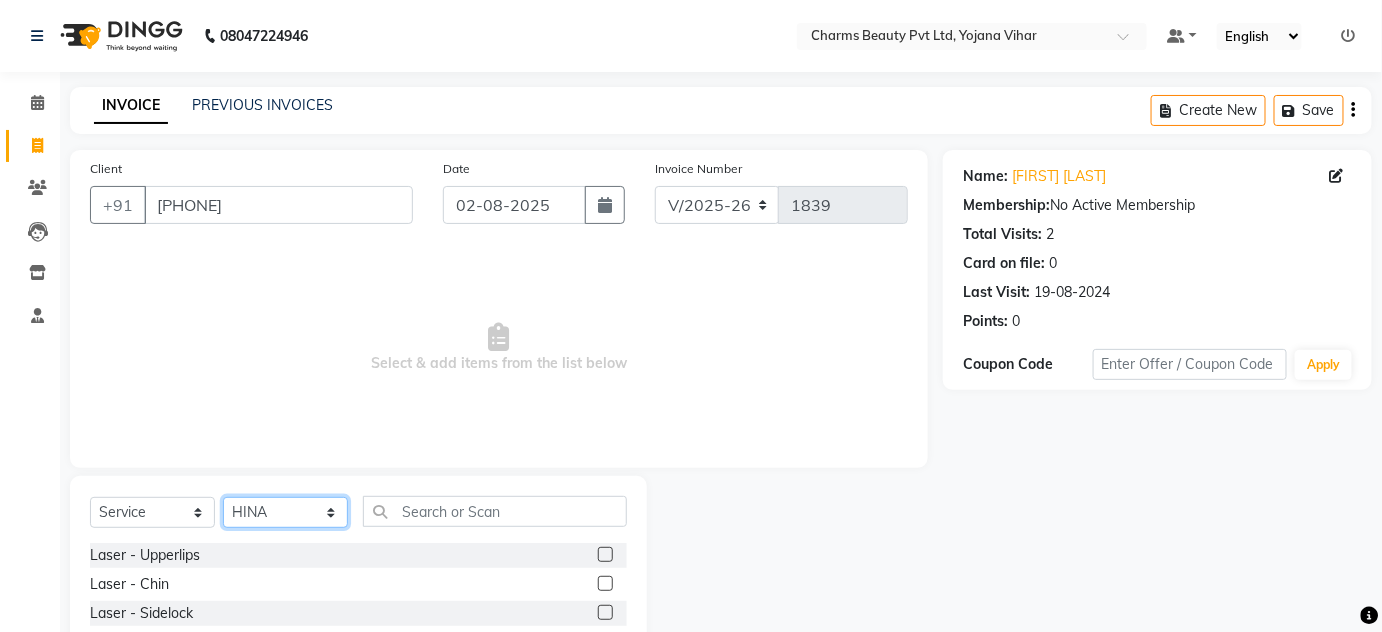 click on "Select Stylist Aarti Asif AZIZA BOBBY CHARMAYNE CHARMS DR. POOJA MITTAL HINA HUSSAN NOSHAD RANI RAVI SOOD  SAKSHI SANTOSH SAPNA TABBASUM" 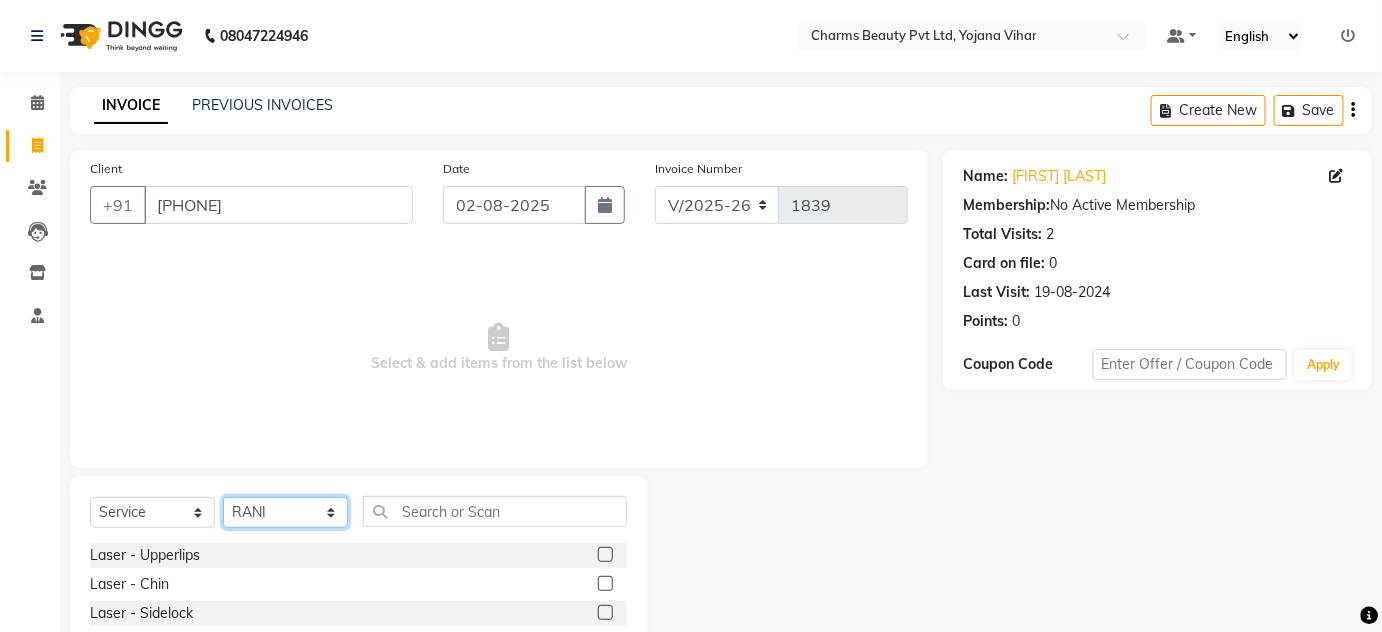 click on "Select Stylist Aarti Asif AZIZA BOBBY CHARMAYNE CHARMS DR. POOJA MITTAL HINA HUSSAN NOSHAD RANI RAVI SOOD  SAKSHI SANTOSH SAPNA TABBASUM" 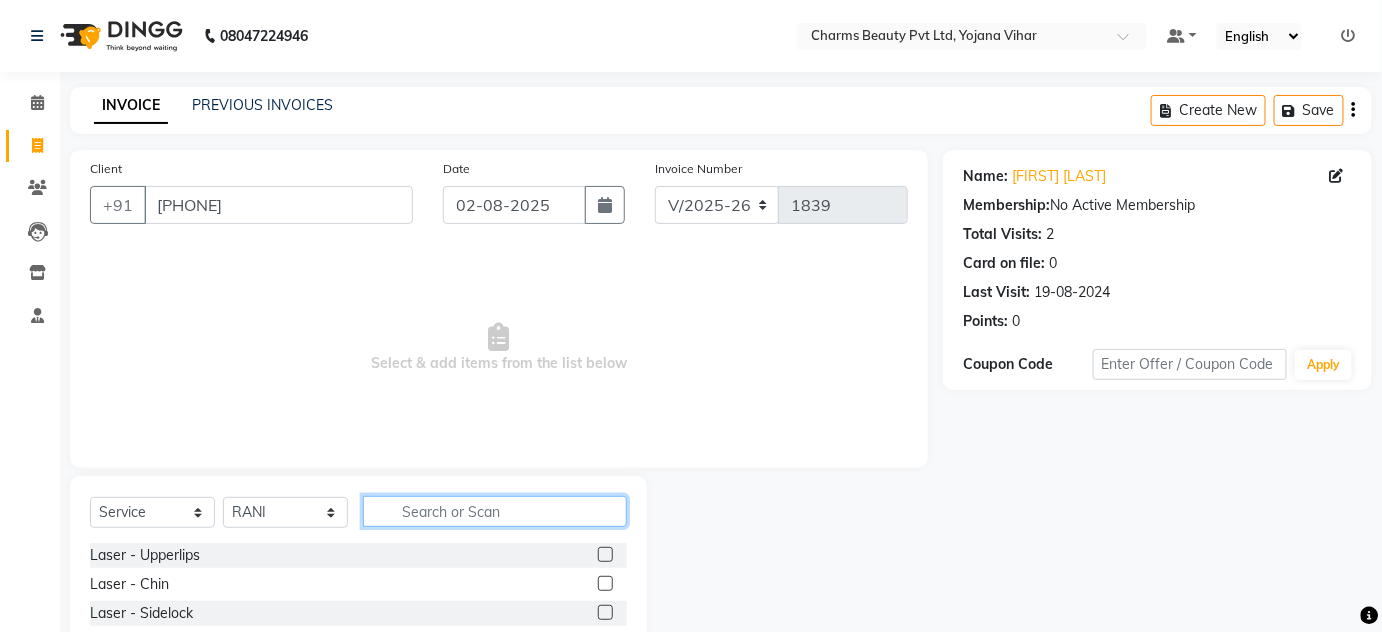 click 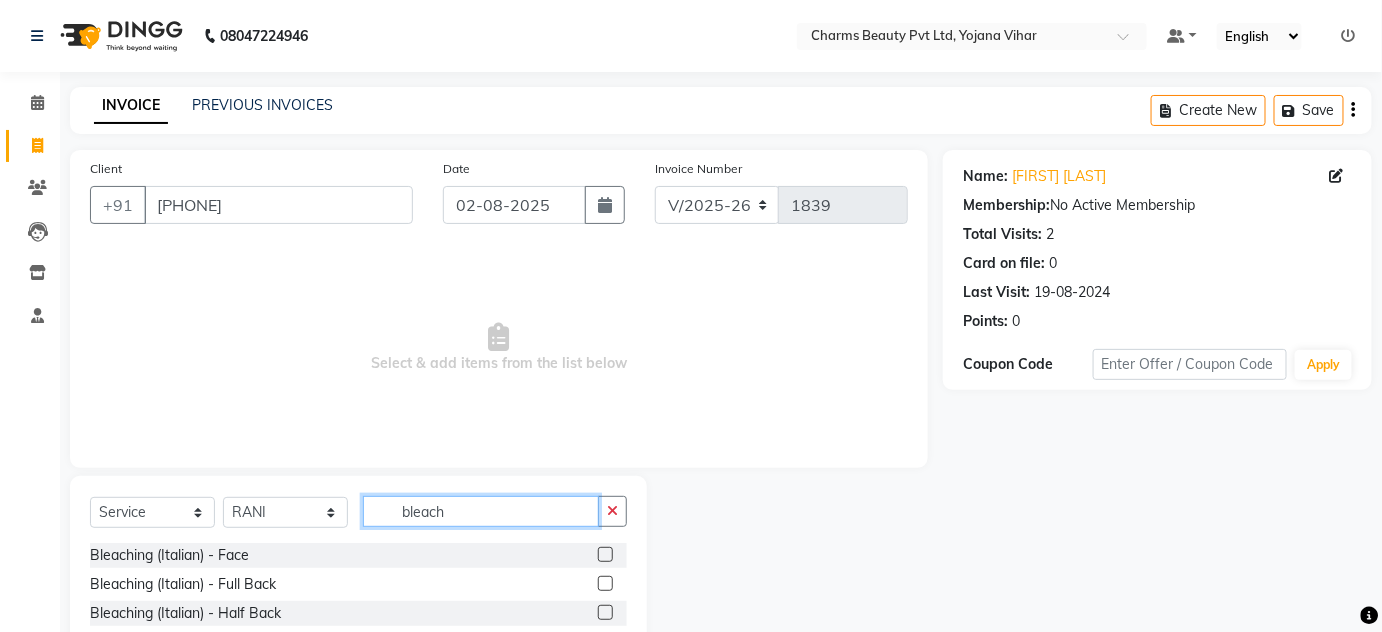 scroll, scrollTop: 90, scrollLeft: 0, axis: vertical 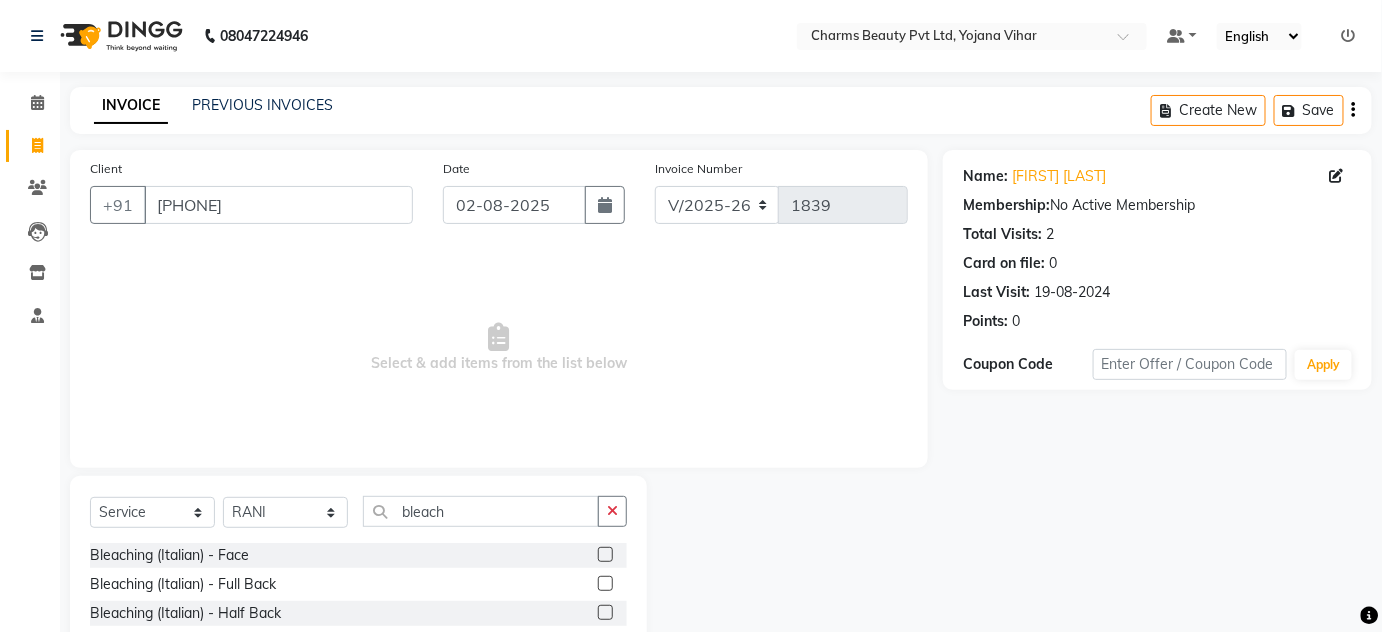 click 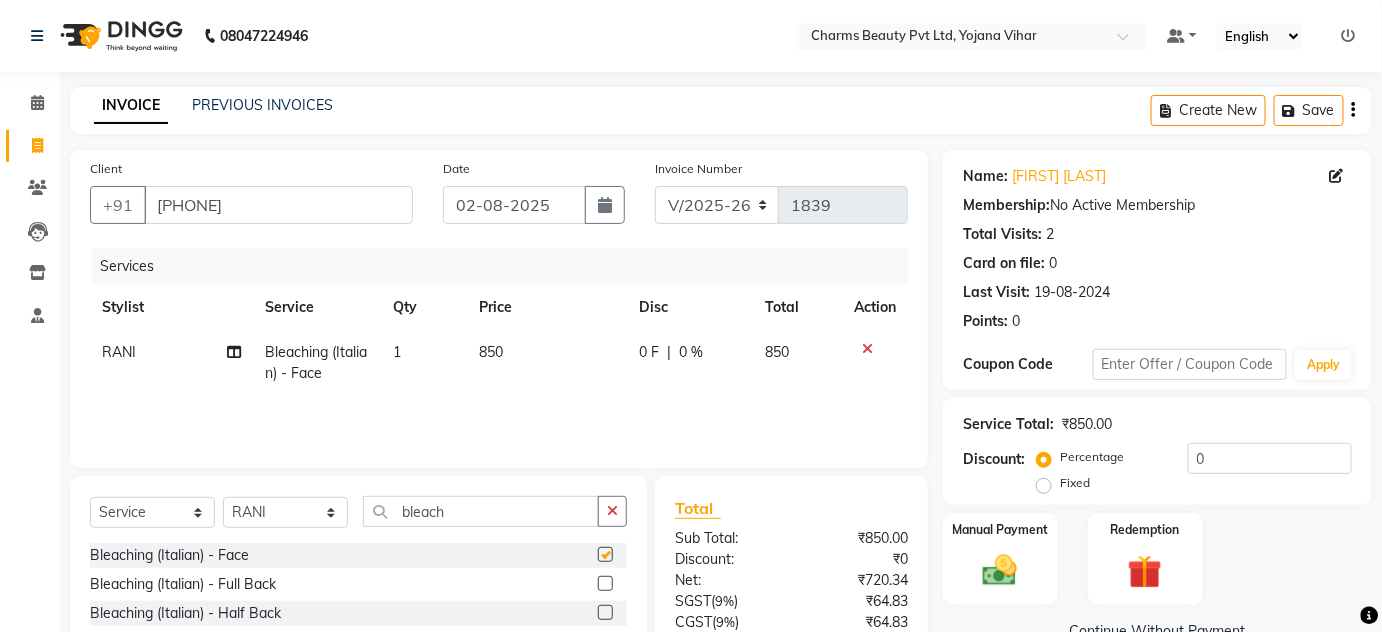 checkbox on "false" 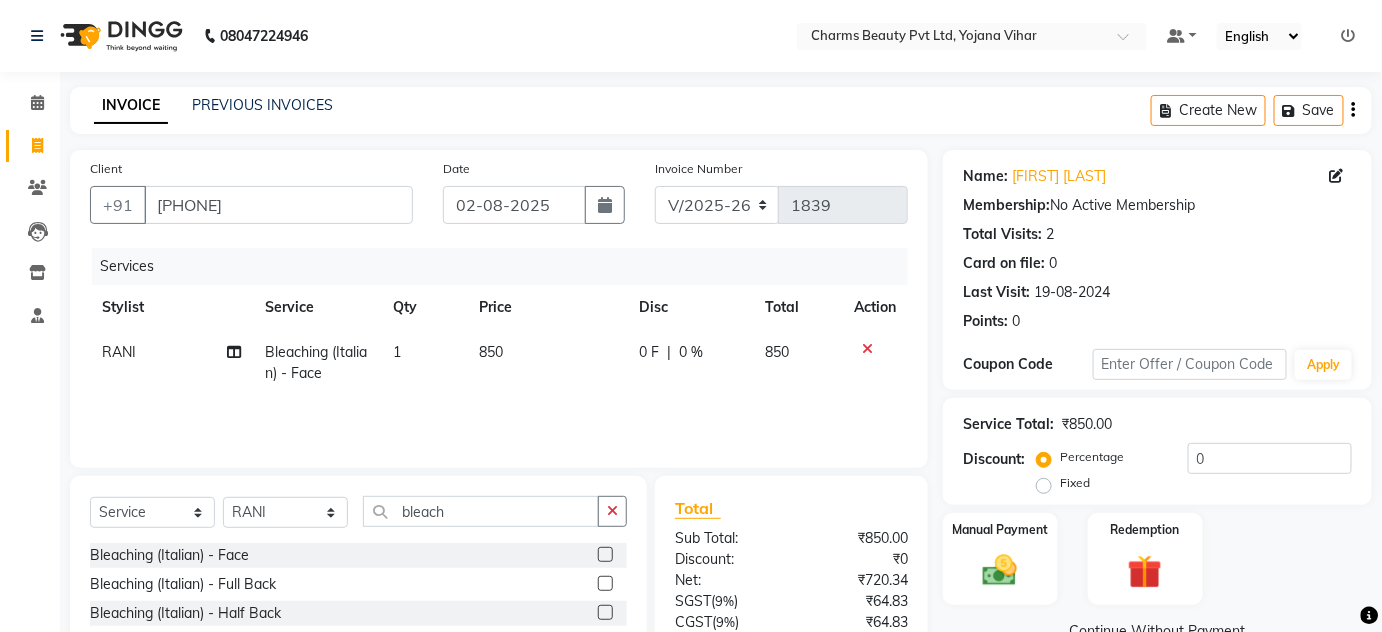 scroll, scrollTop: 168, scrollLeft: 0, axis: vertical 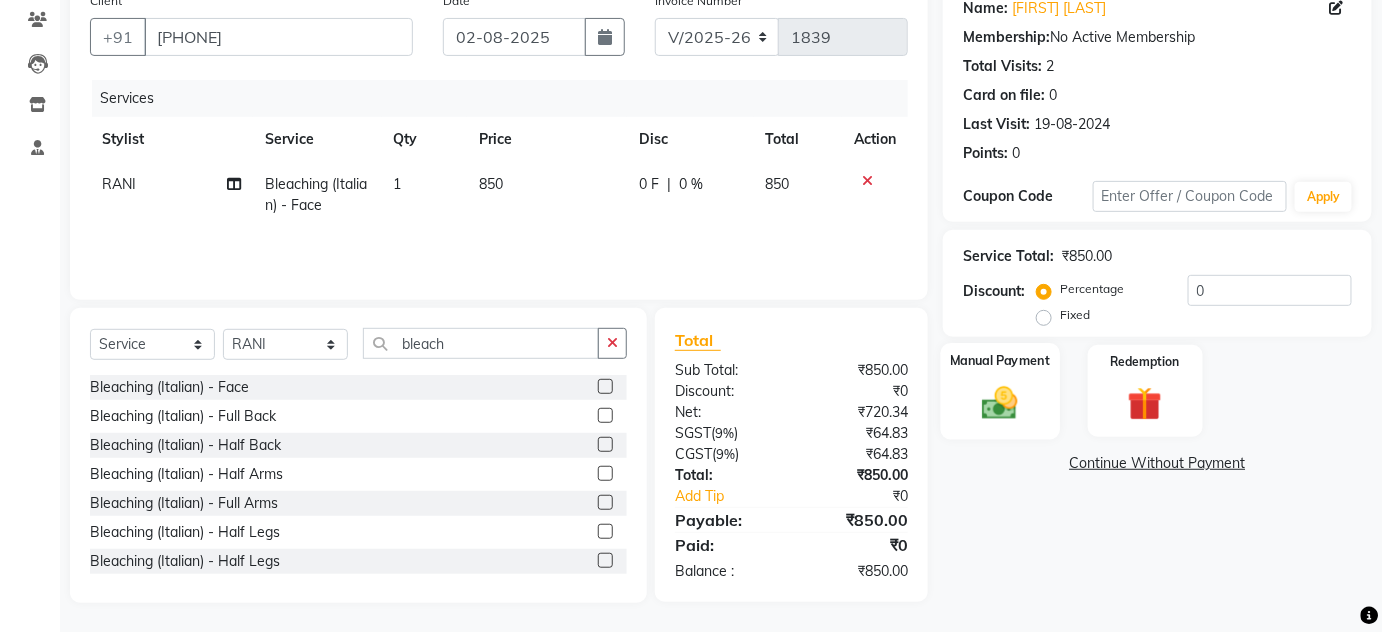 click 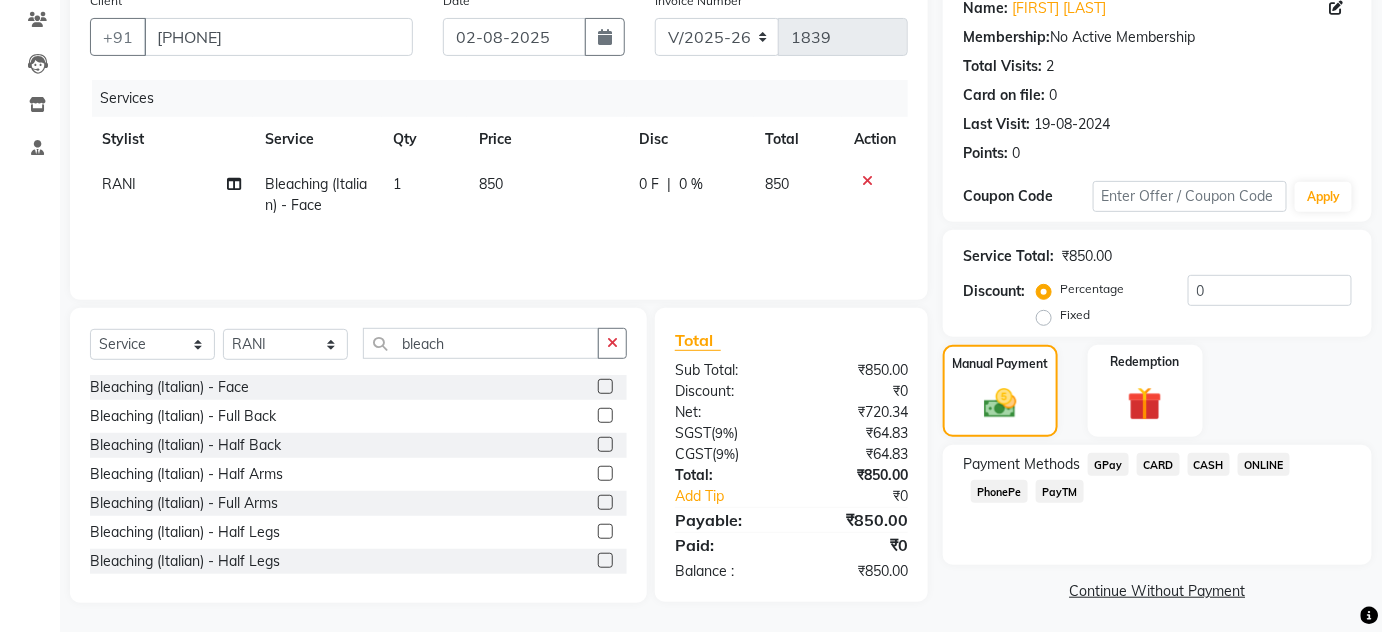 scroll, scrollTop: 171, scrollLeft: 0, axis: vertical 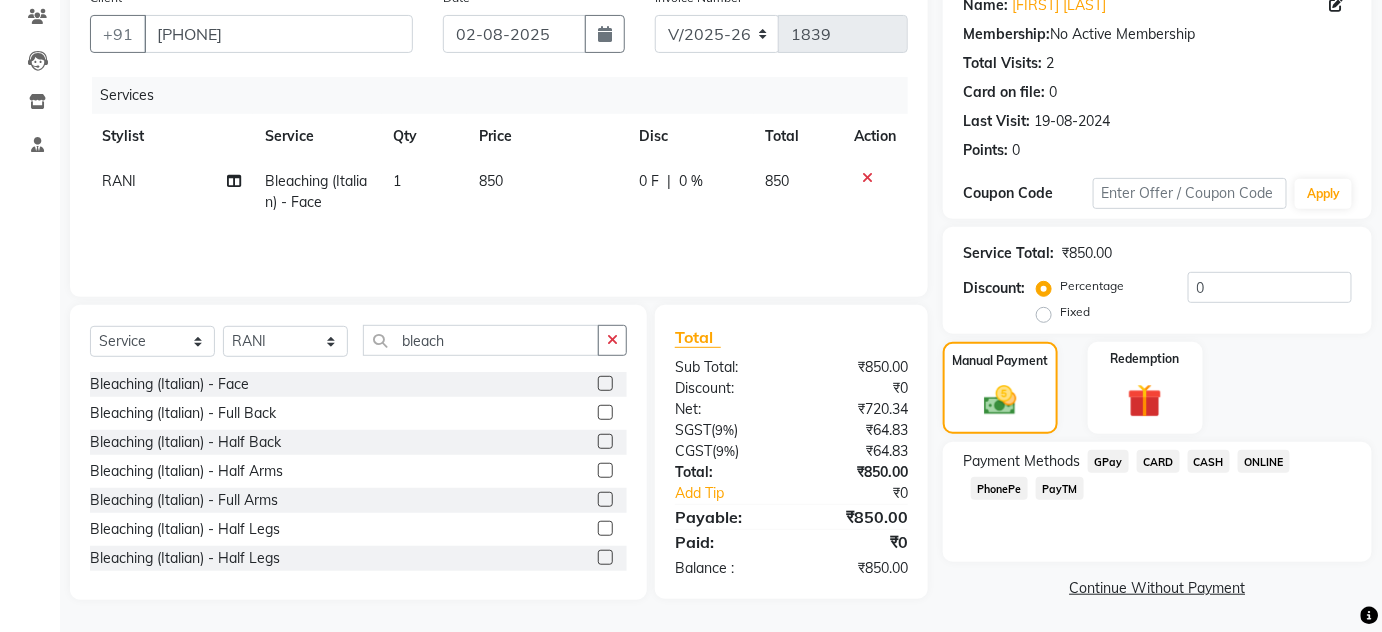 click on "CASH" 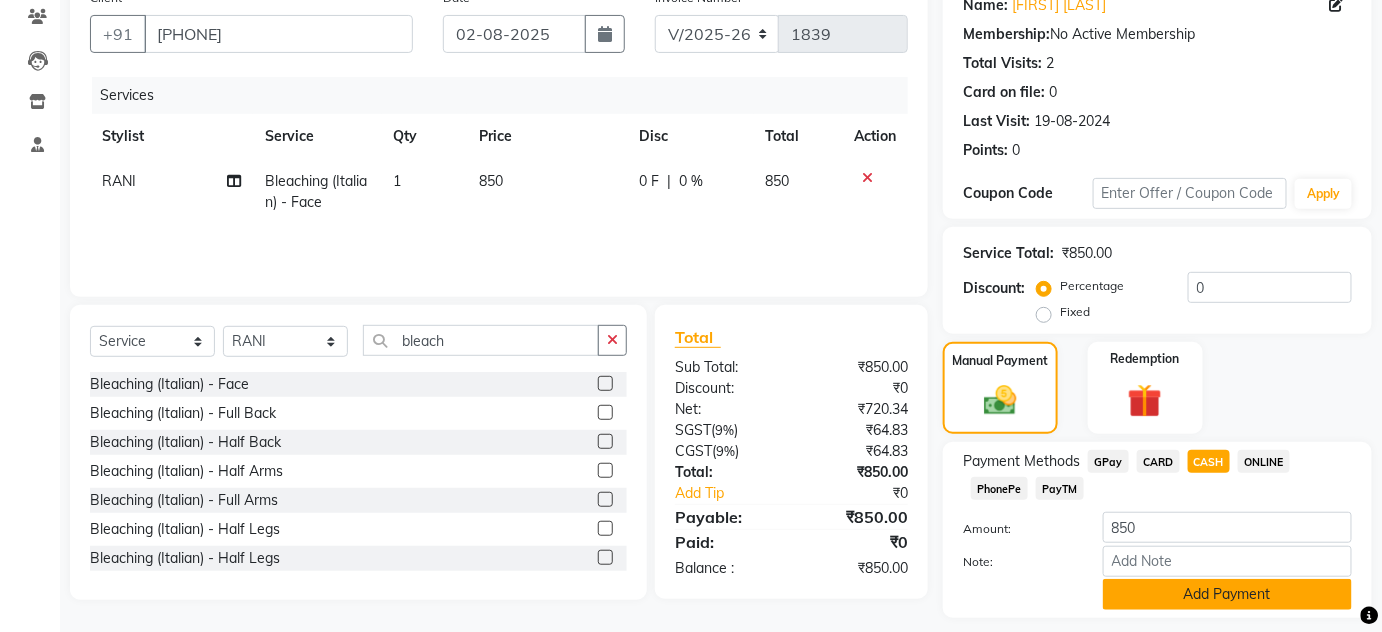 click on "Add Payment" 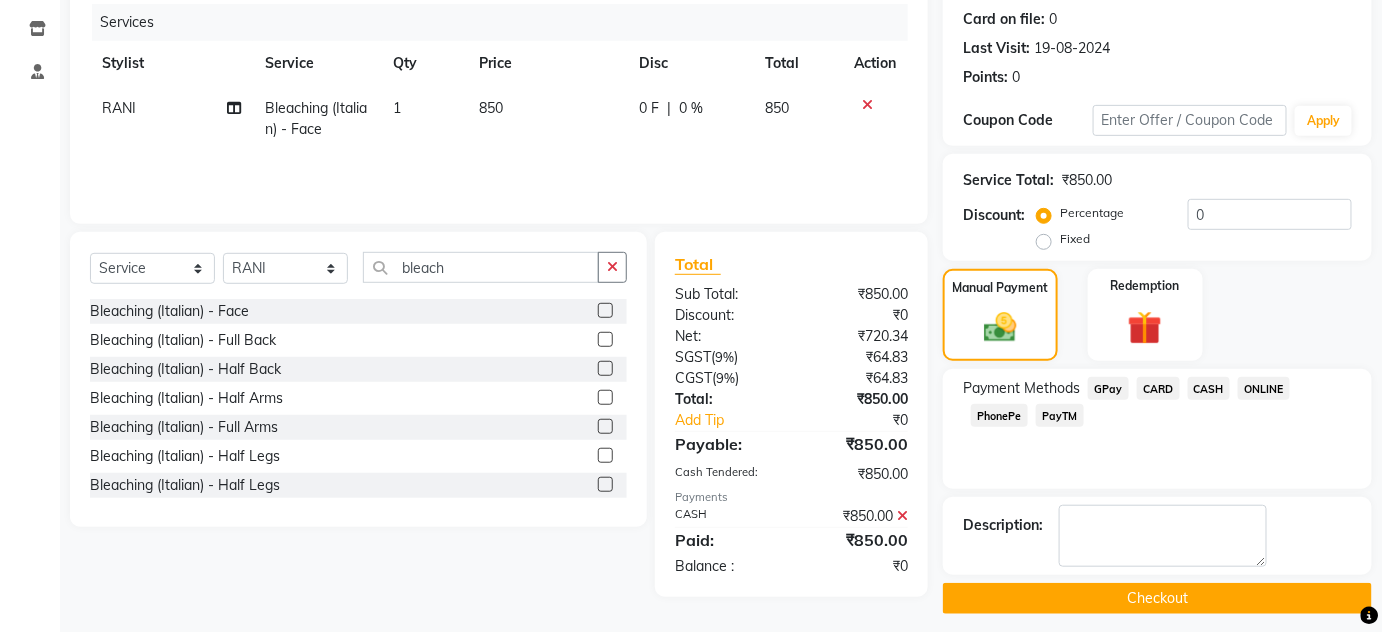 scroll, scrollTop: 254, scrollLeft: 0, axis: vertical 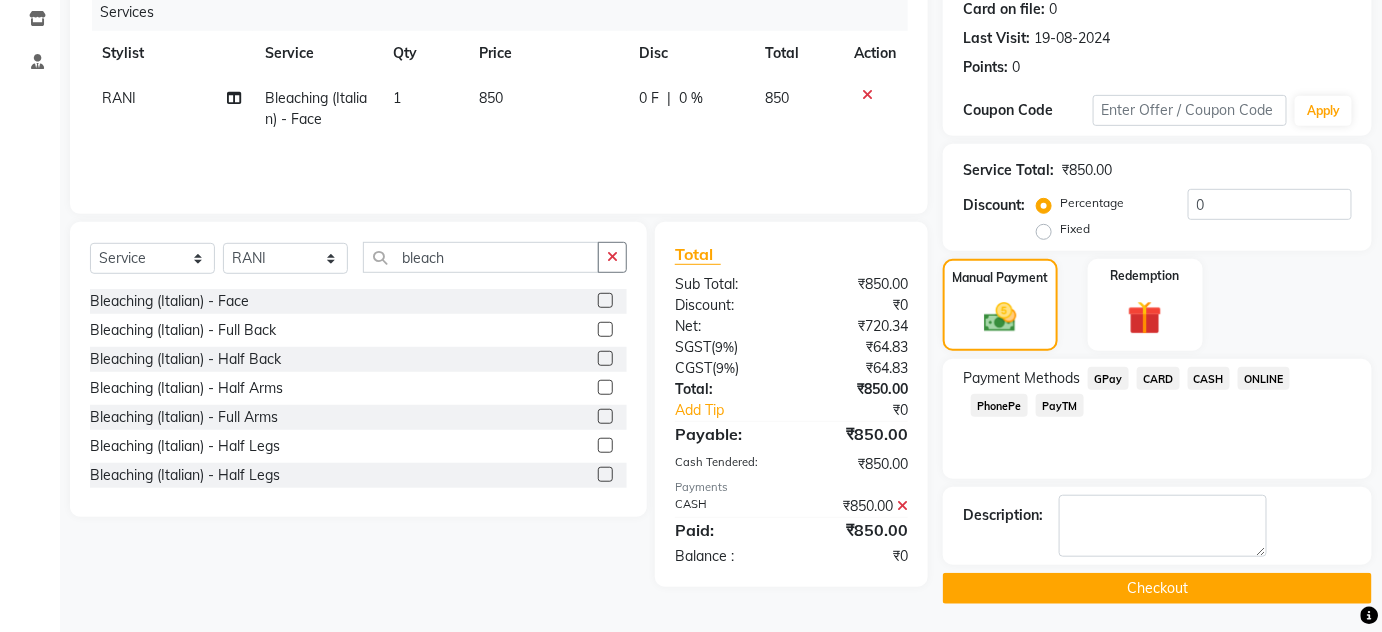 click on "Name: [FIRST] [LAST] Membership: No Active Membership Total Visits: 2 Card on file: 0 Last Visit: 19-08-2024 Points: 0 Coupon Code Apply Service Total: ₹850.00 Discount: Percentage Fixed 0 Manual Payment Redemption Payment Methods GPay CARD CASH ONLINE PhonePe PayTM Description: Checkout" 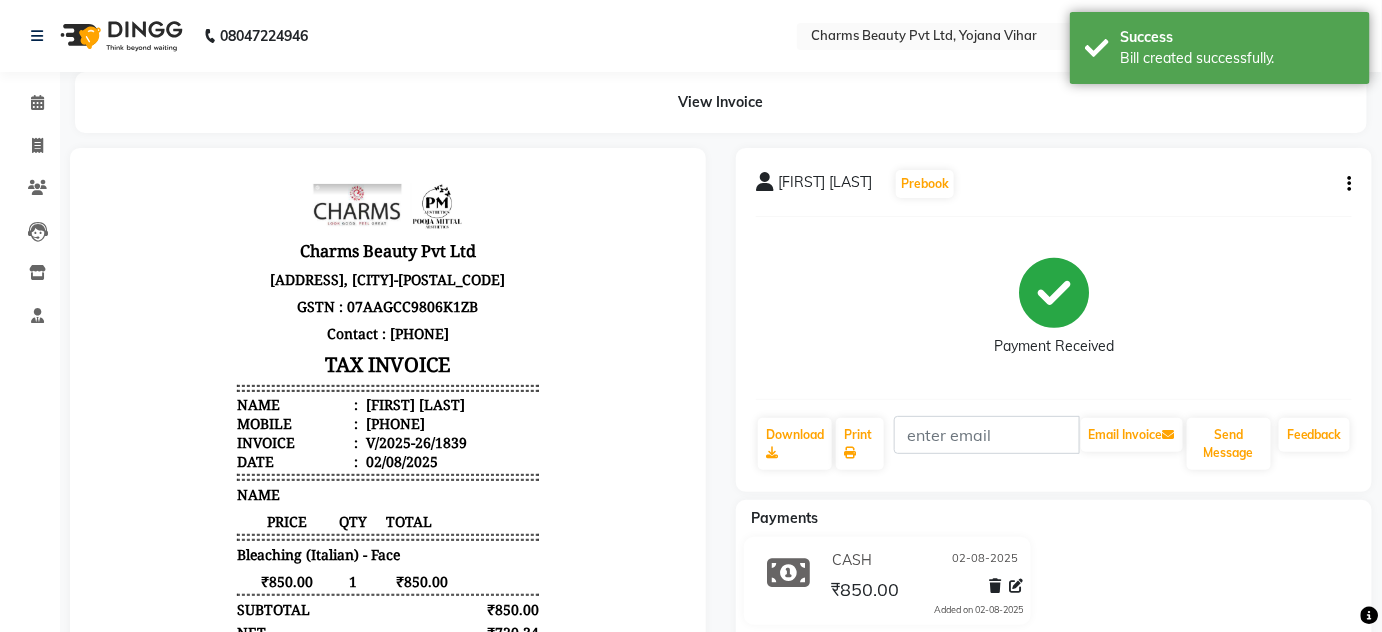 scroll, scrollTop: 0, scrollLeft: 0, axis: both 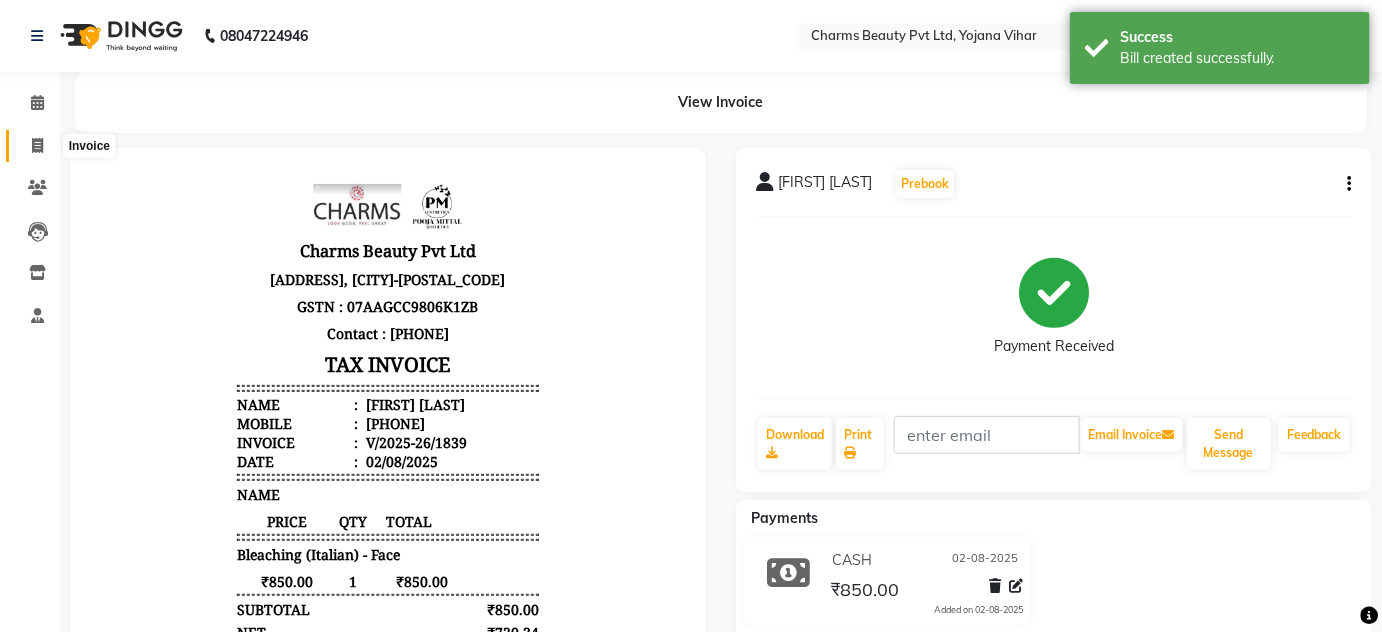 click 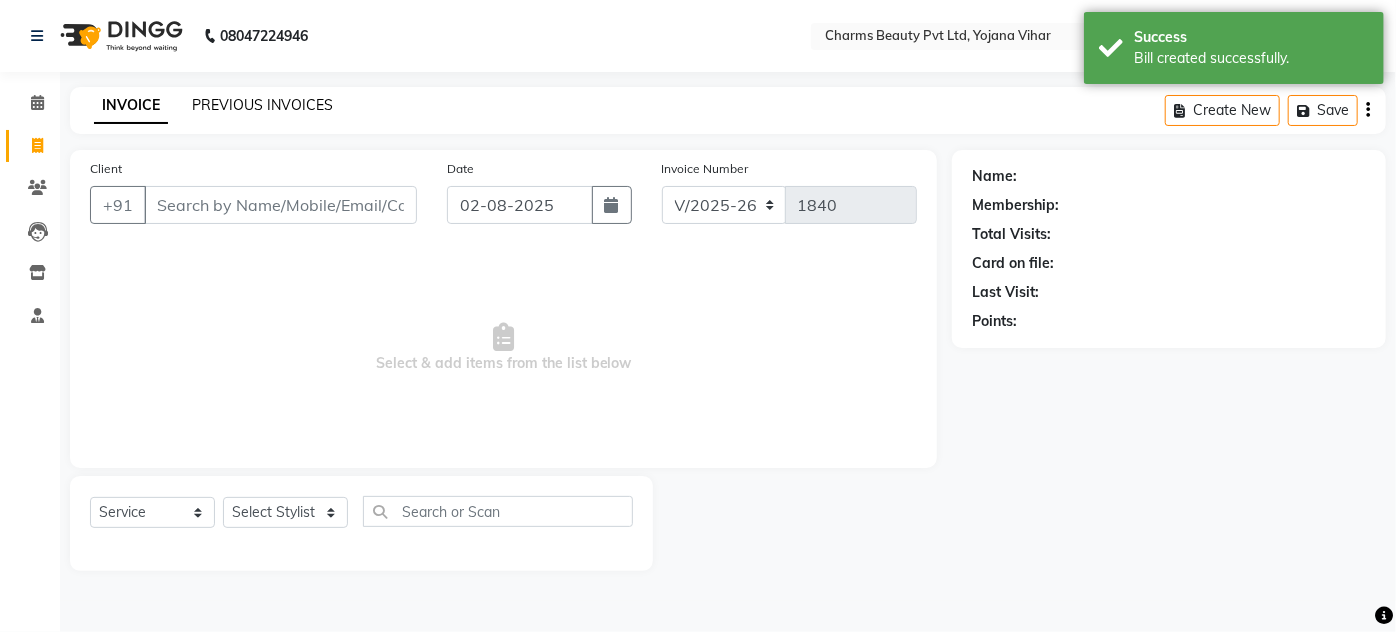 click on "PREVIOUS INVOICES" 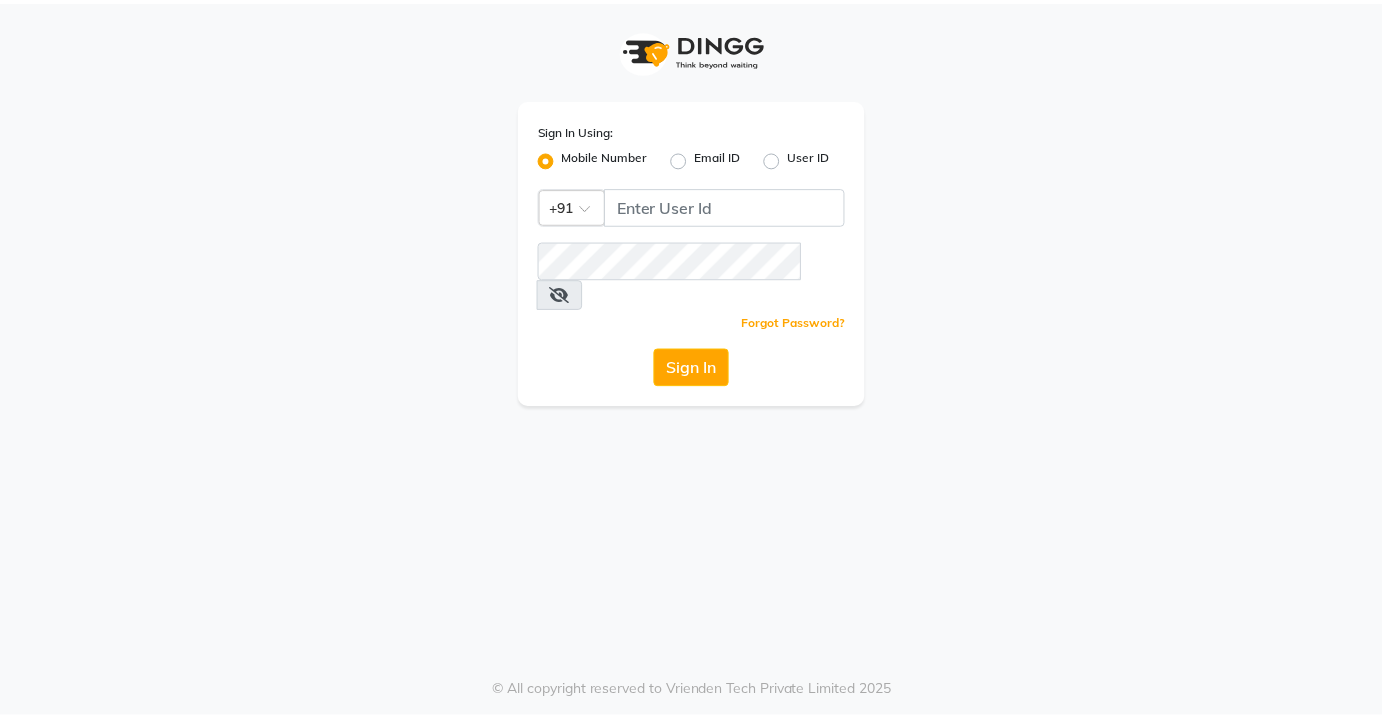scroll, scrollTop: 0, scrollLeft: 0, axis: both 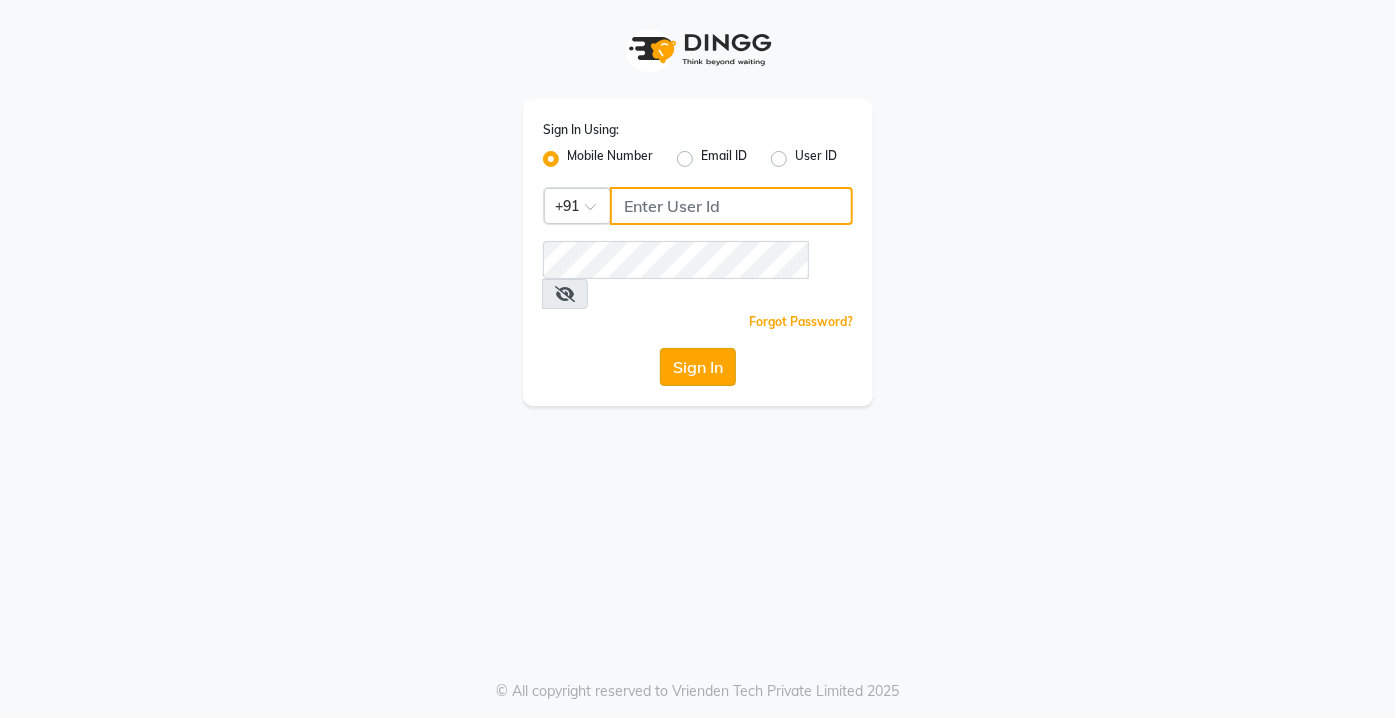 type on "9599343200" 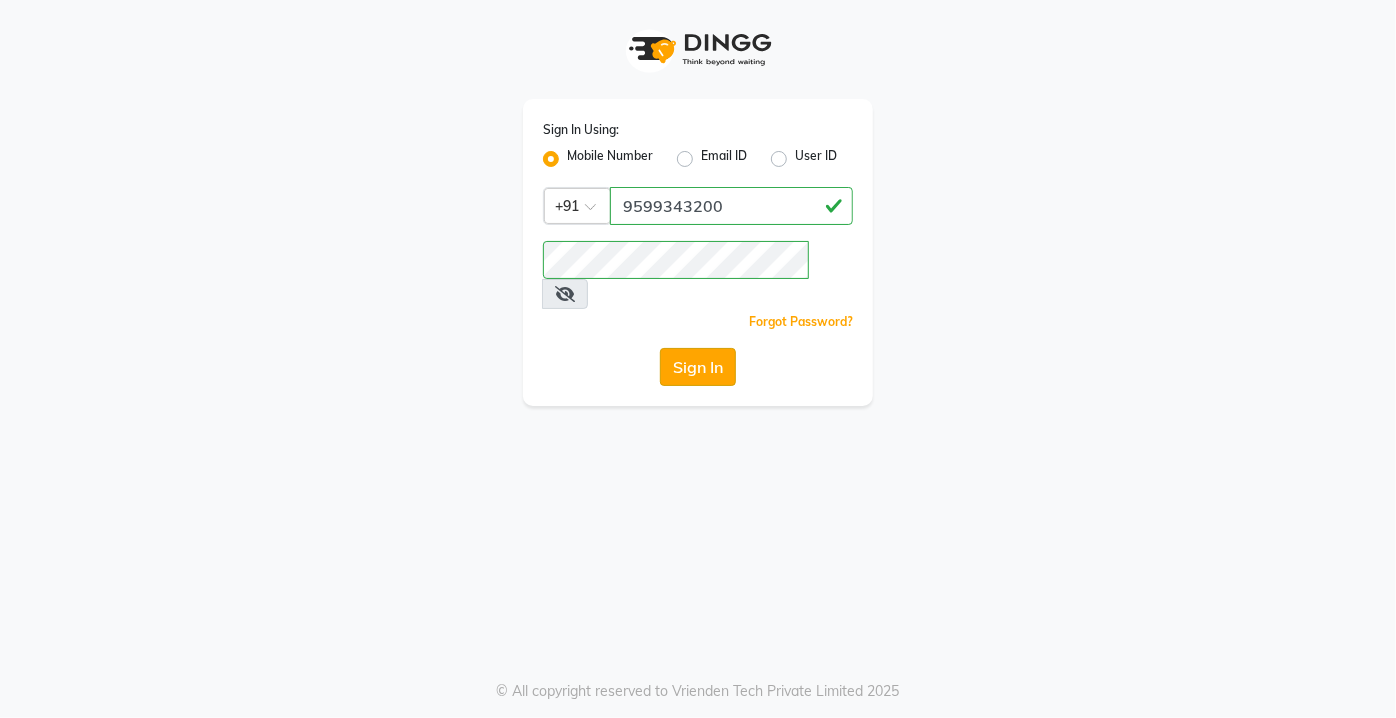 click on "Sign In" 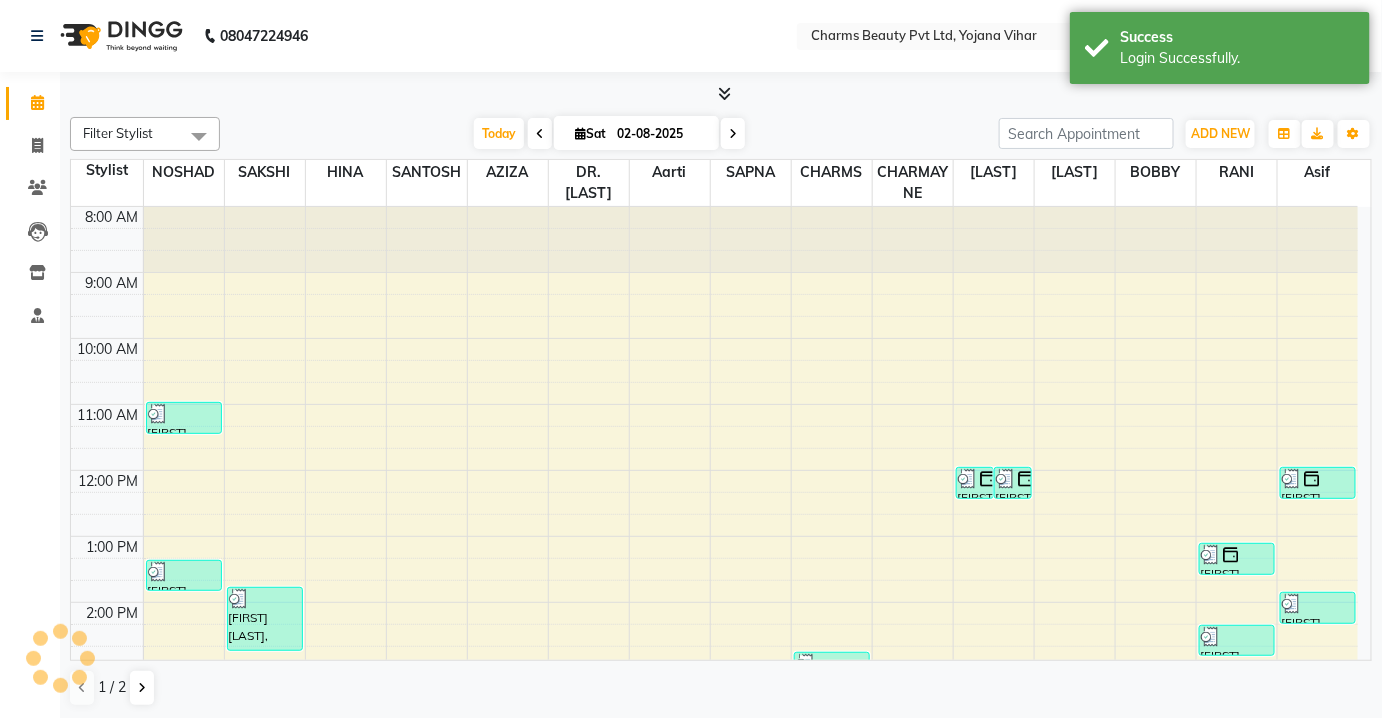 scroll, scrollTop: 0, scrollLeft: 0, axis: both 